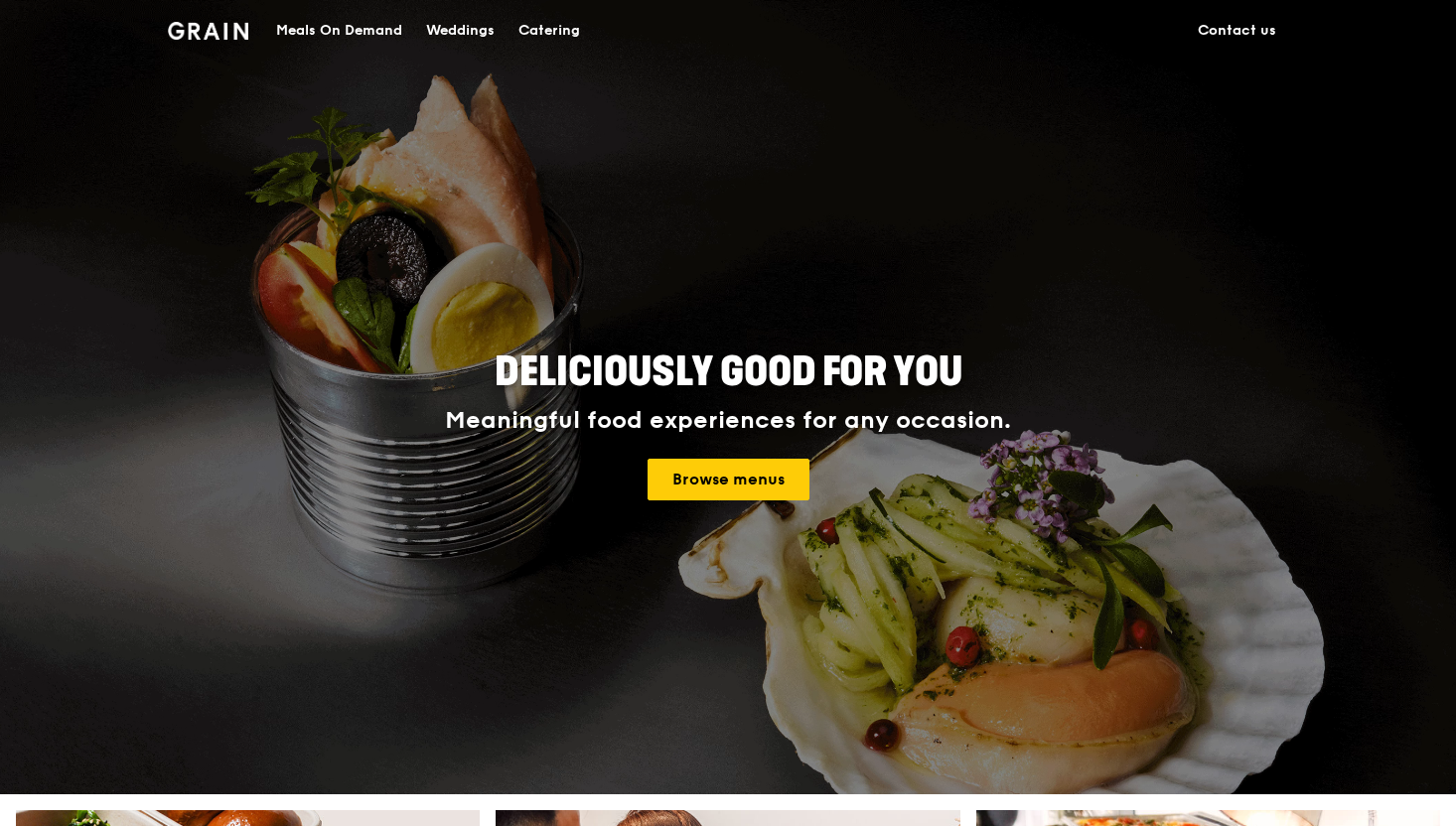scroll, scrollTop: 0, scrollLeft: 0, axis: both 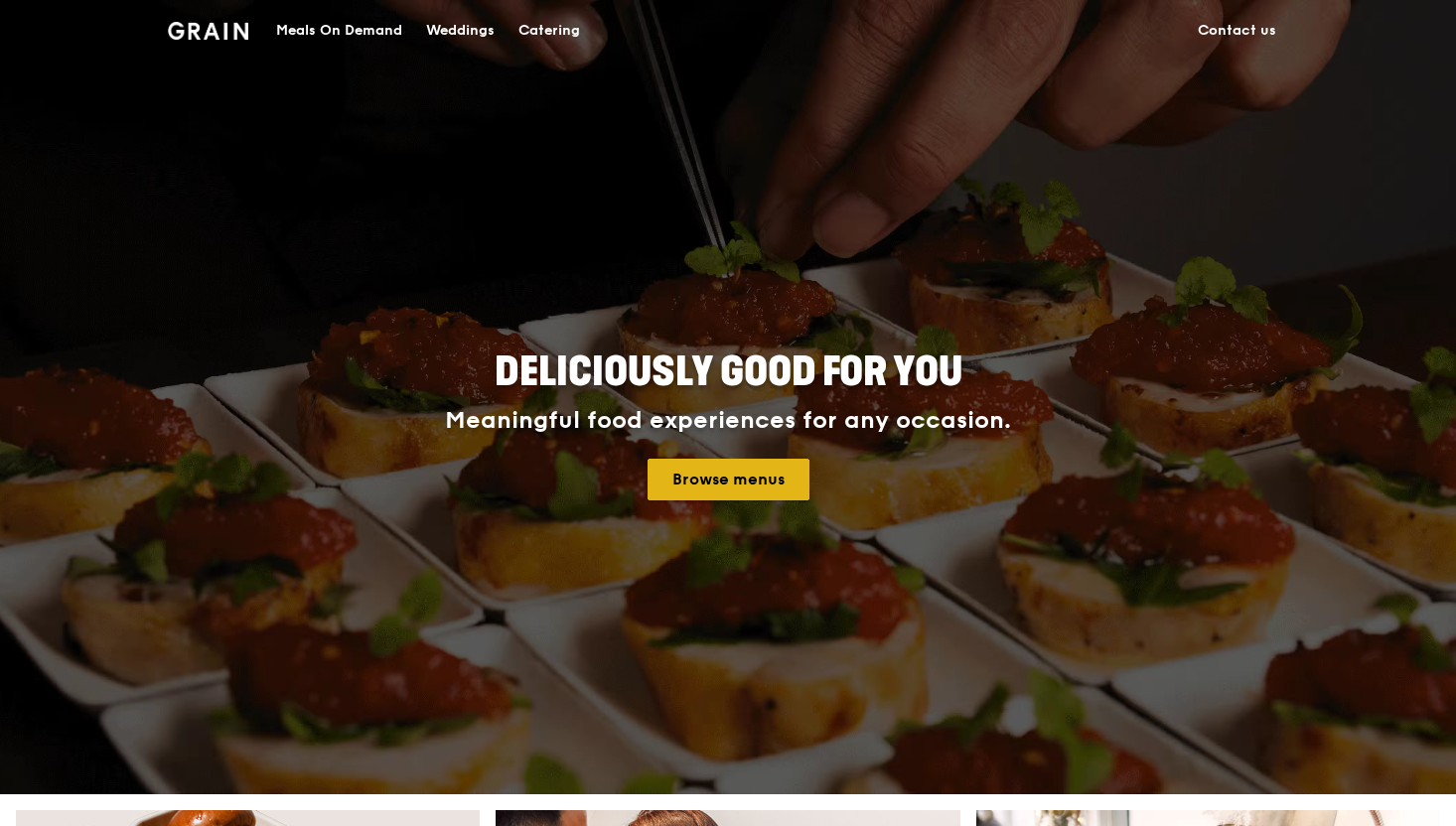 drag, startPoint x: 700, startPoint y: 467, endPoint x: 700, endPoint y: 478, distance: 11 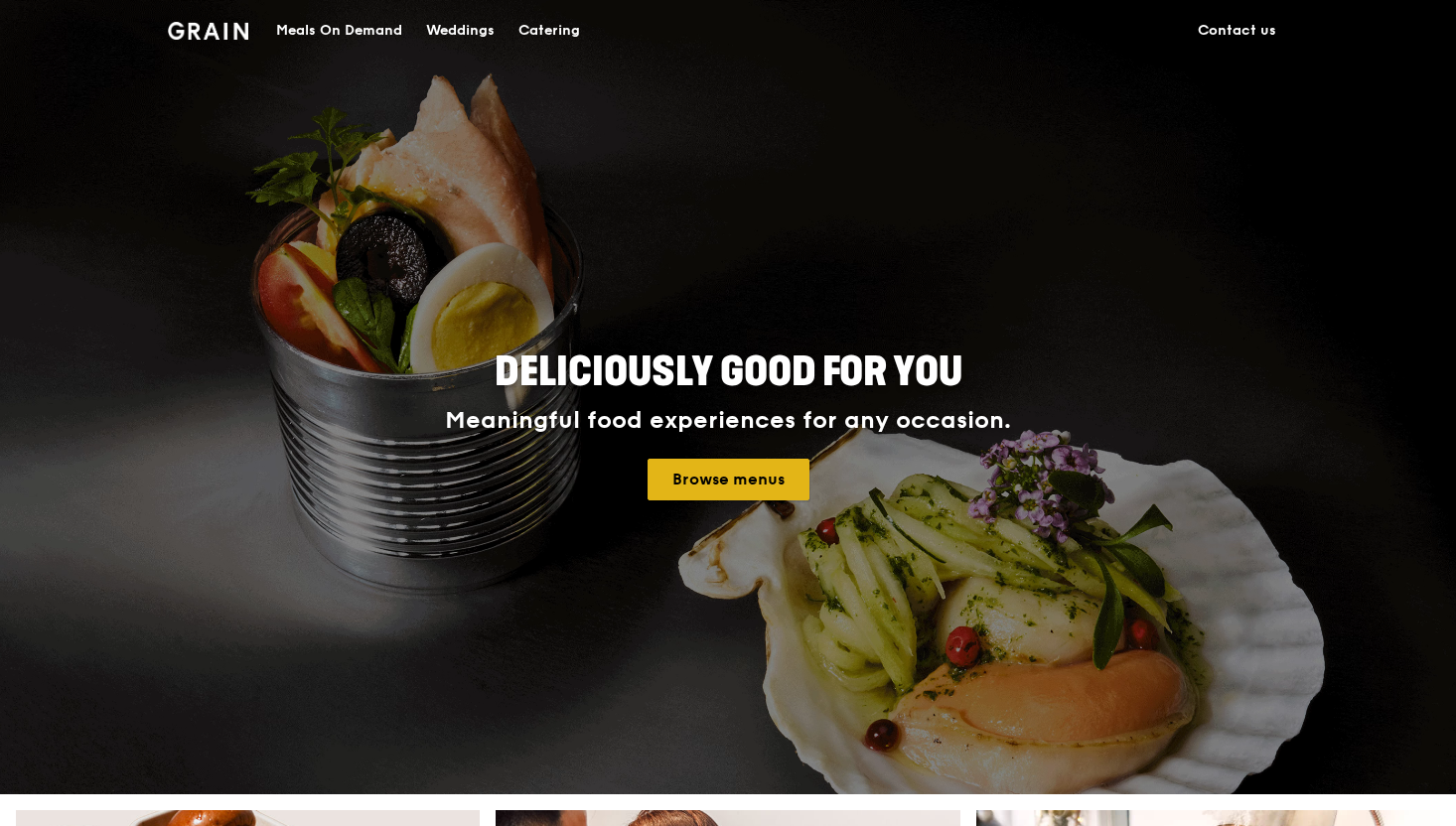 click on "Browse menus" at bounding box center (728, 480) 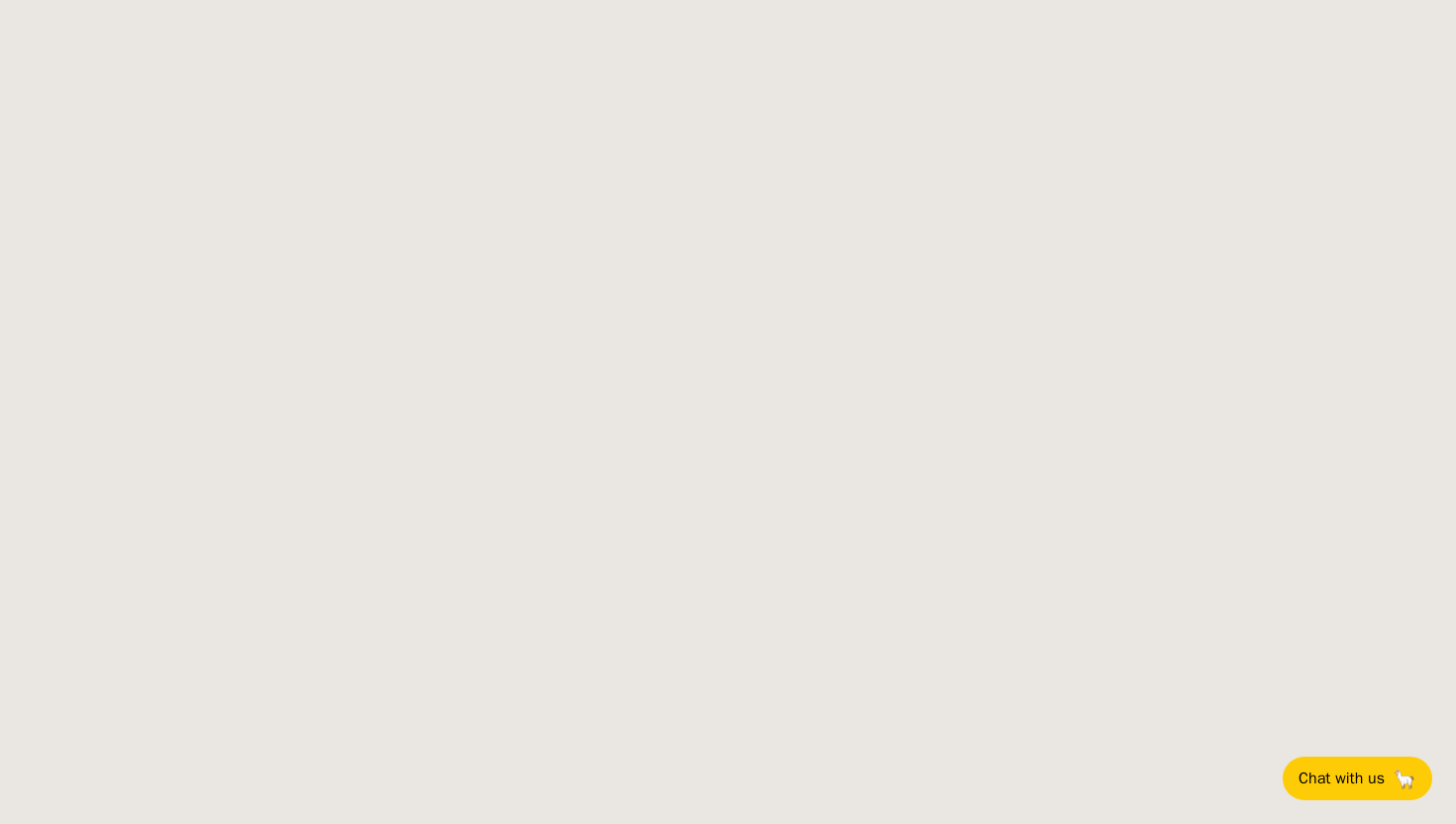 scroll, scrollTop: 0, scrollLeft: 0, axis: both 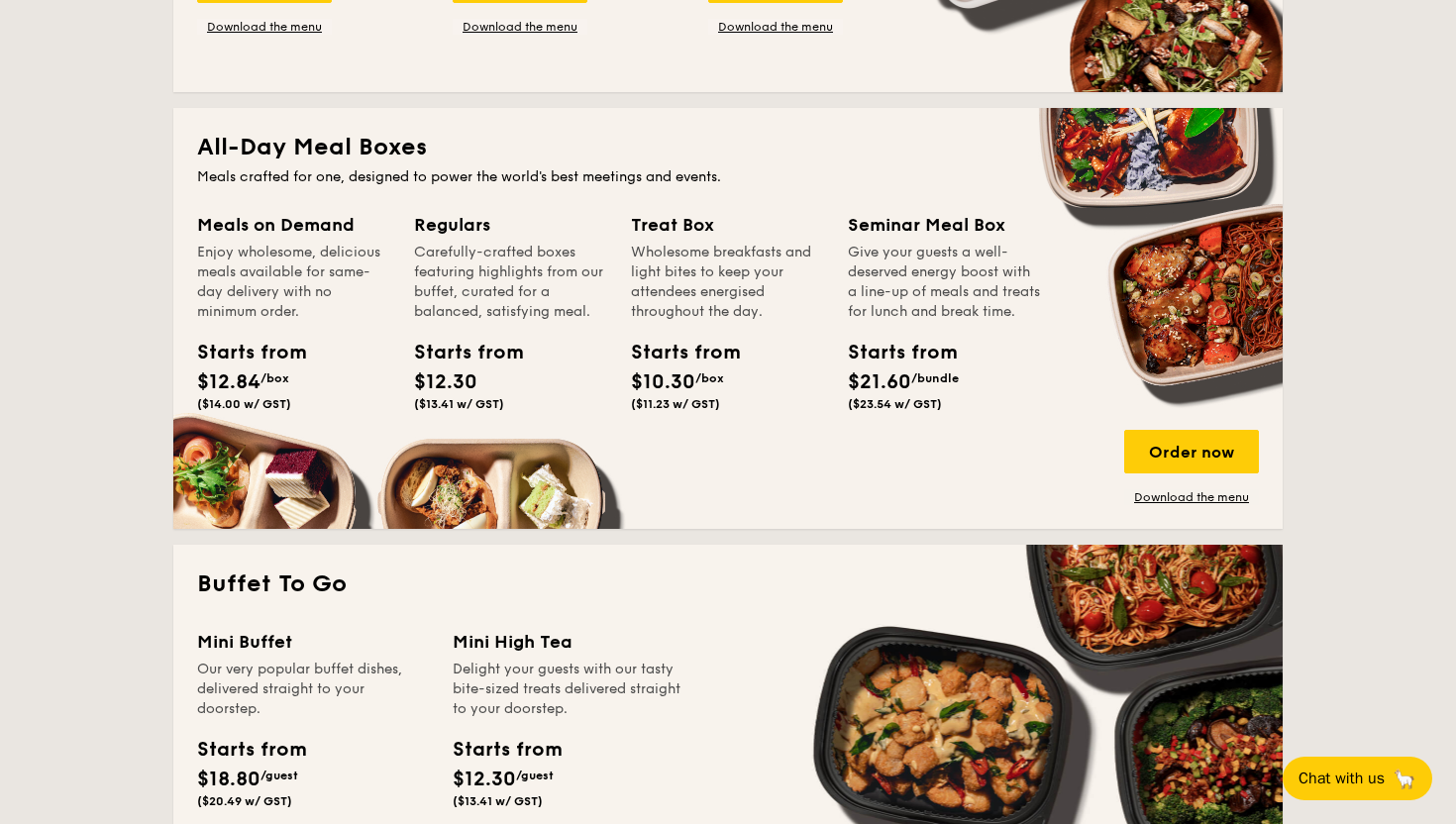 drag, startPoint x: 242, startPoint y: 352, endPoint x: 240, endPoint y: 321, distance: 31.06445 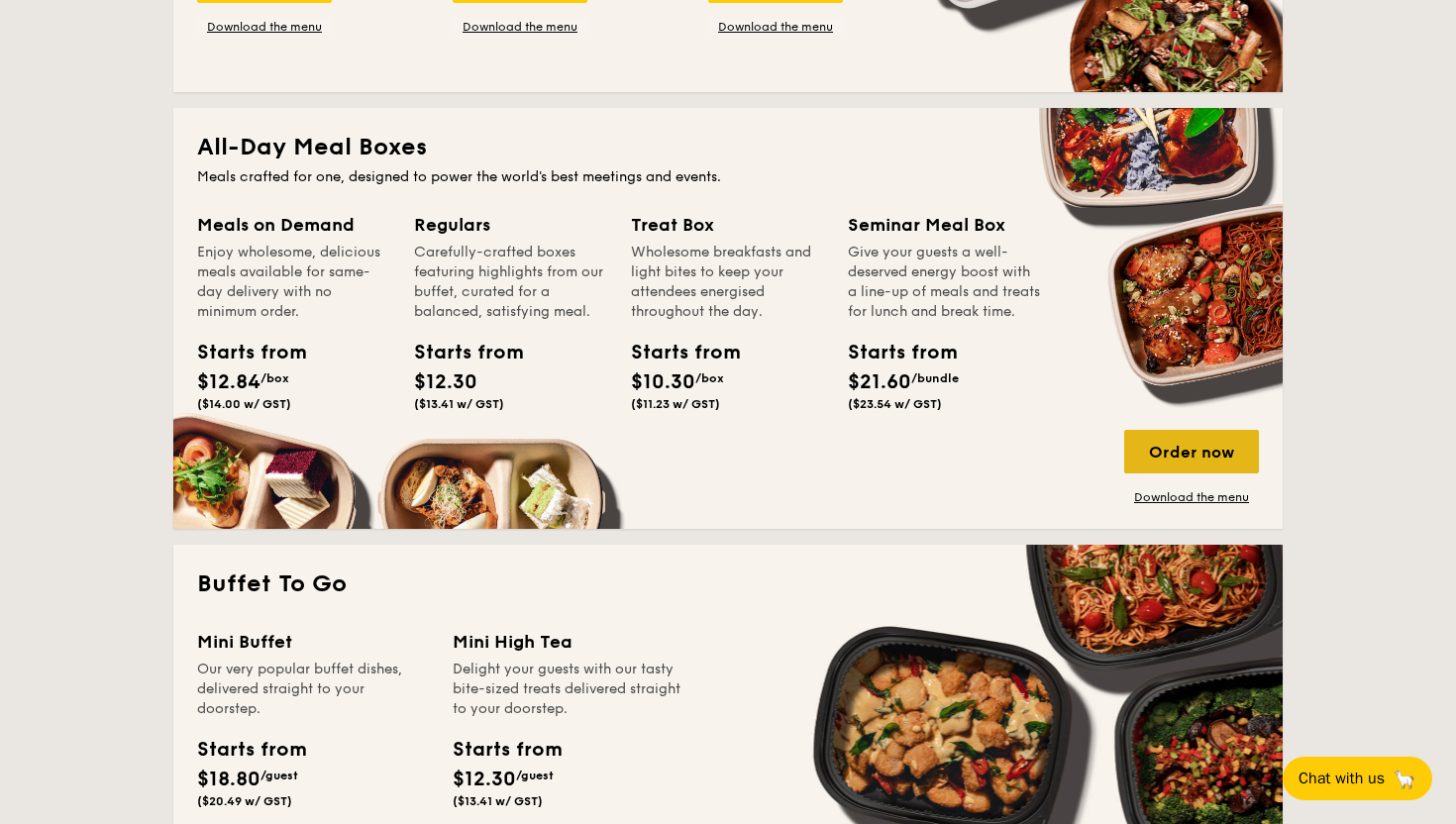 click on "Order now" at bounding box center (1192, 452) 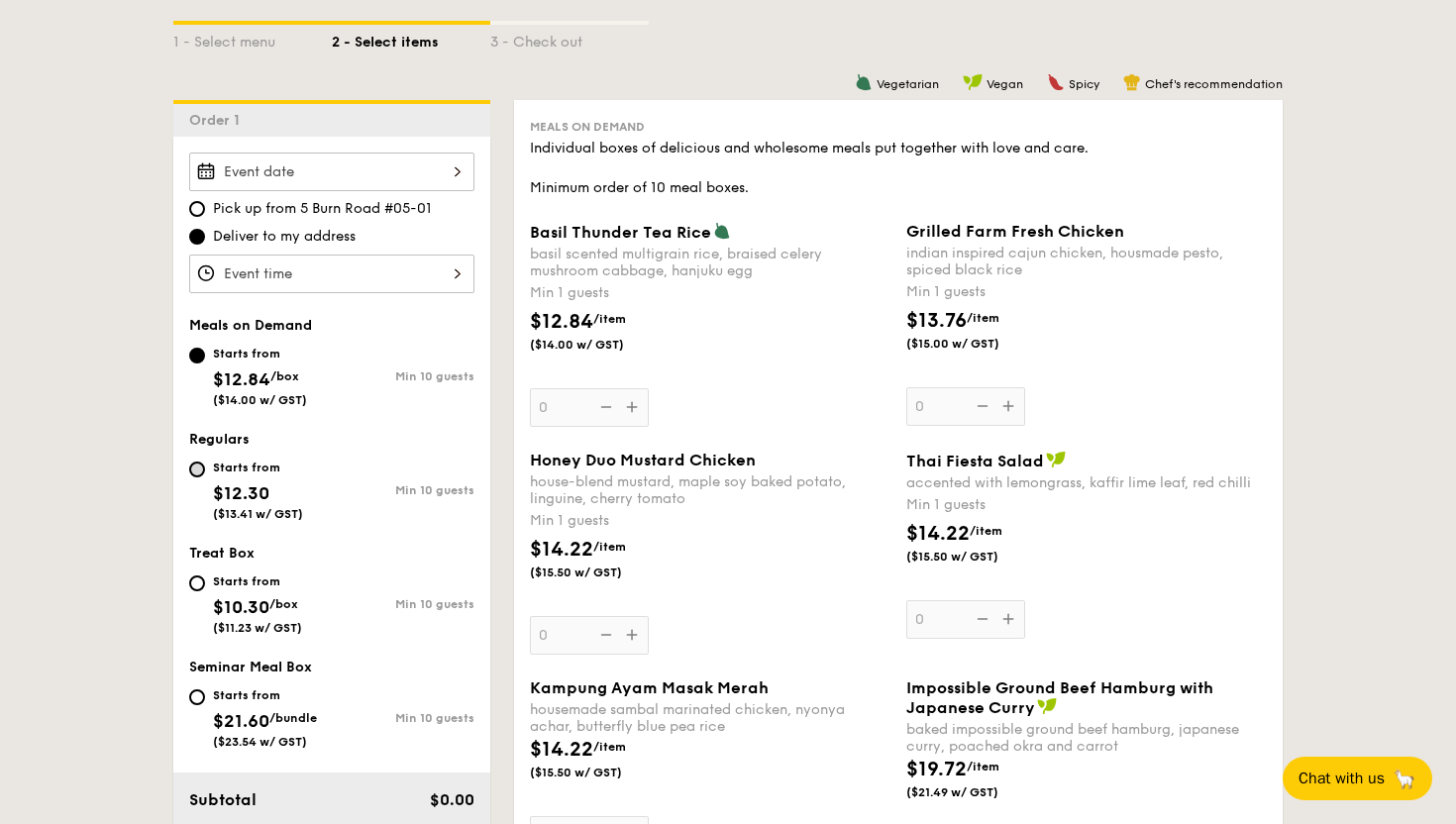 scroll, scrollTop: 457, scrollLeft: 0, axis: vertical 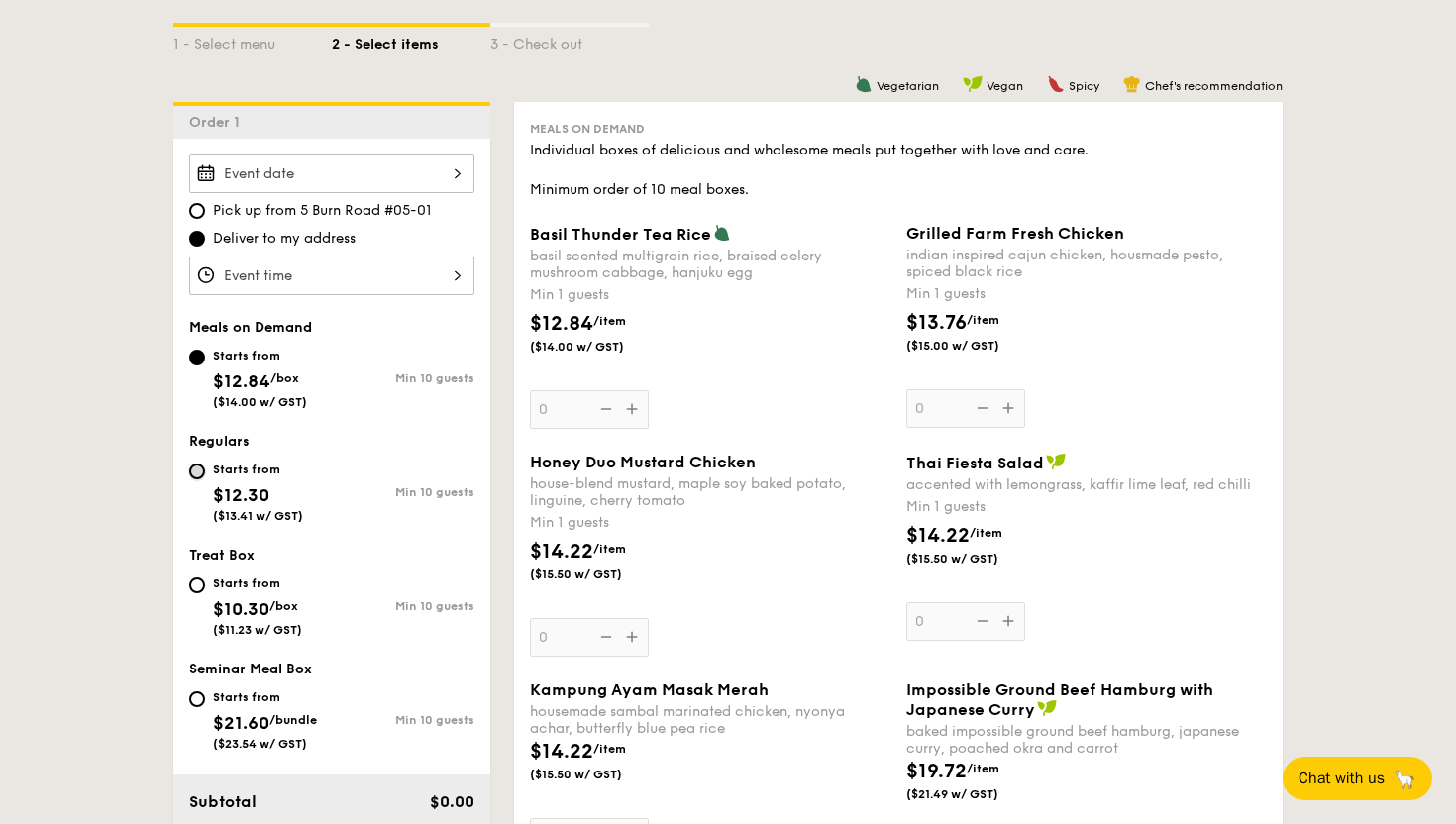 click on "Starts from
$12.30
($13.41 w/ GST)
Min 10 guests" at bounding box center [197, 471] 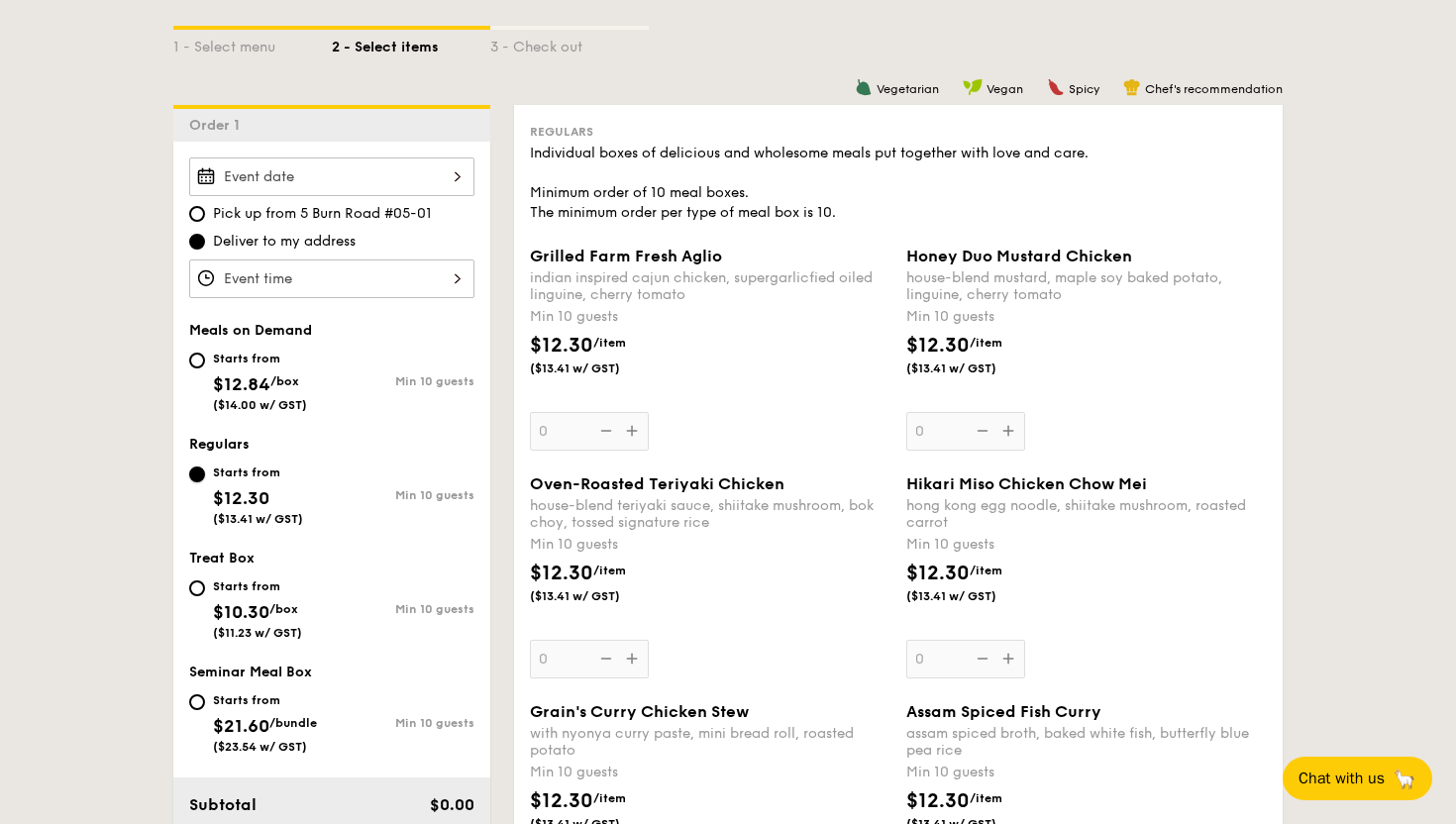 scroll, scrollTop: 456, scrollLeft: 0, axis: vertical 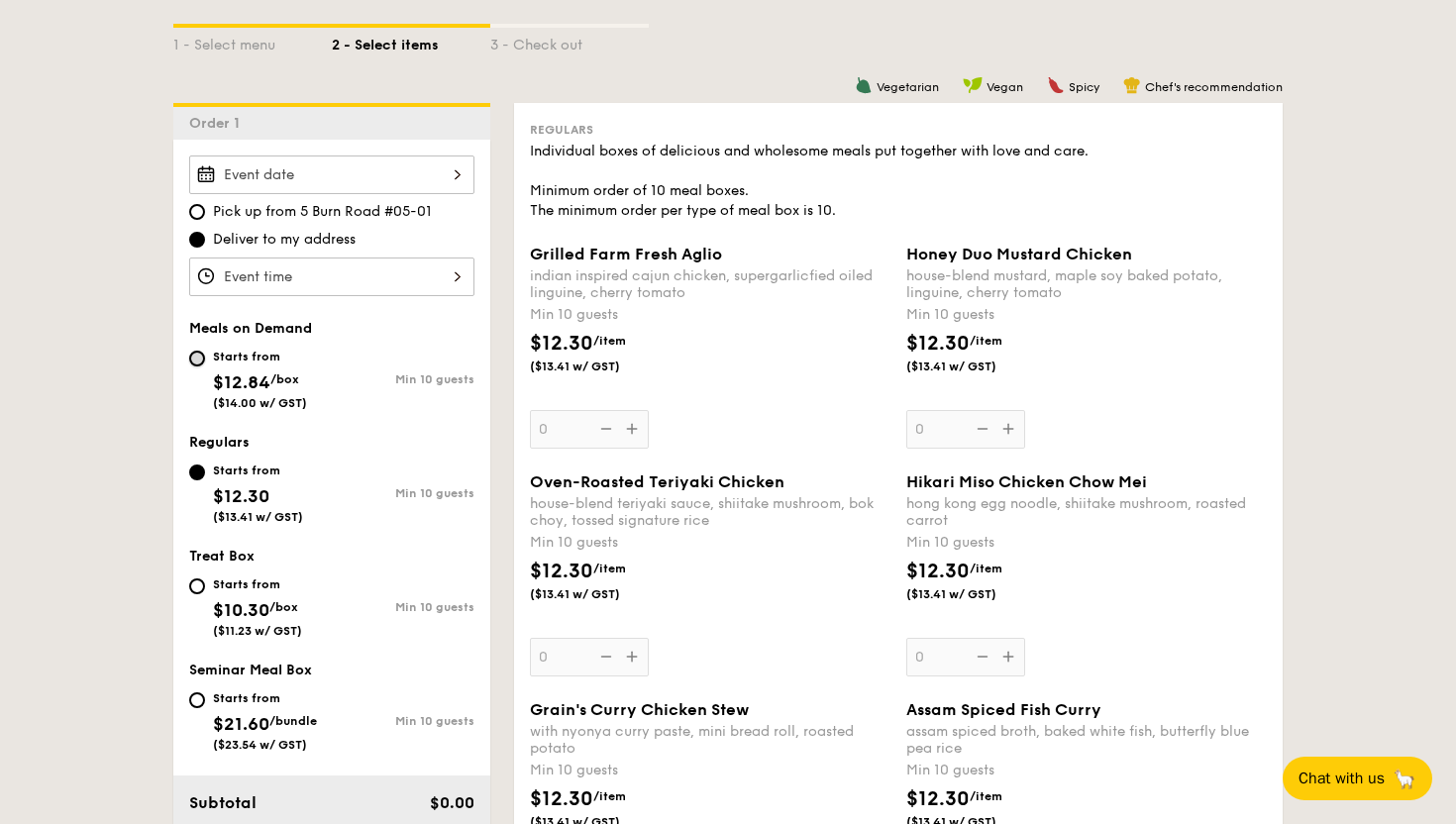 click on "Starts from
$12.84
/box
($14.00 w/ GST)
Min 10 guests" at bounding box center (197, 359) 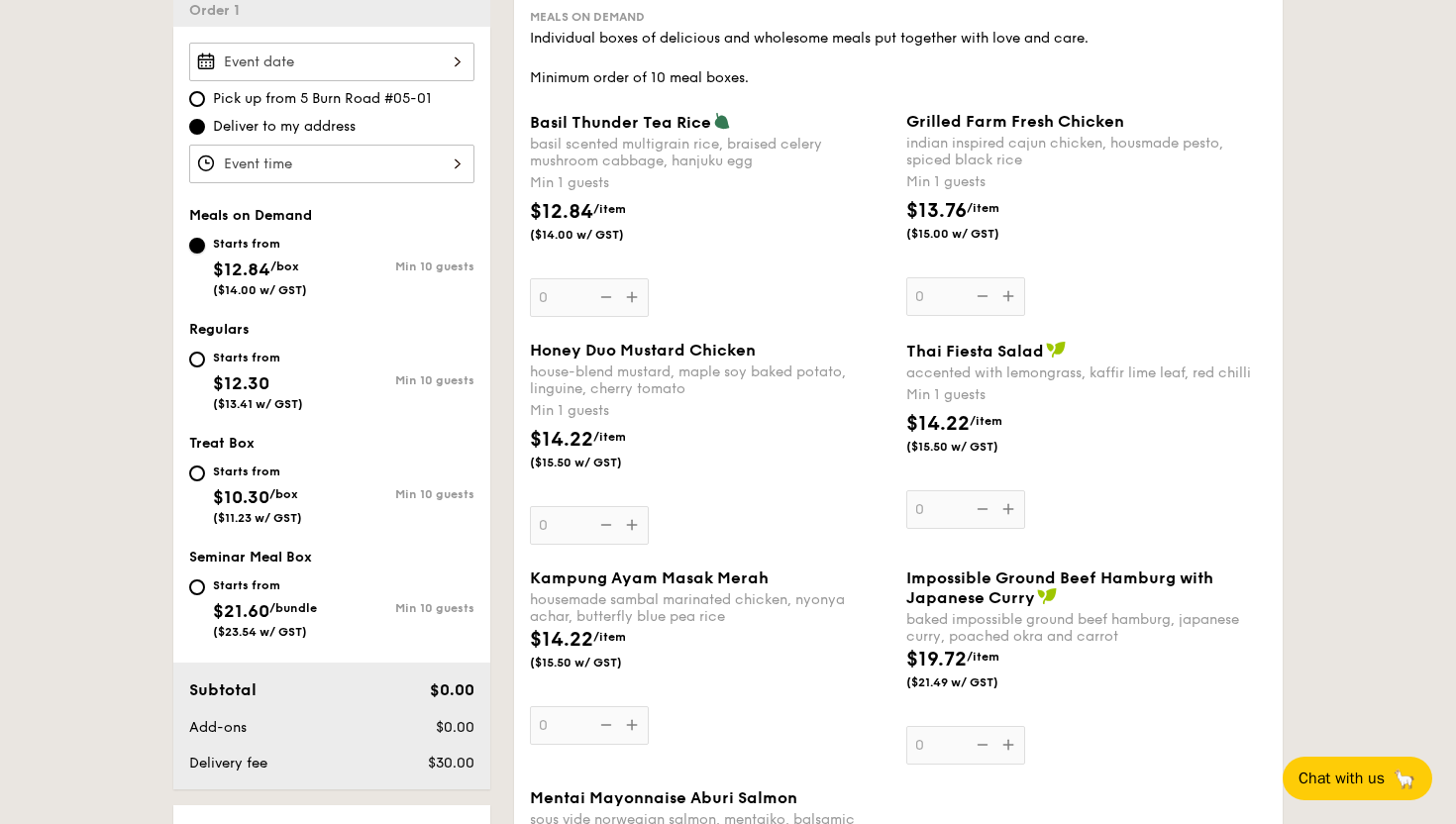 scroll, scrollTop: 571, scrollLeft: 0, axis: vertical 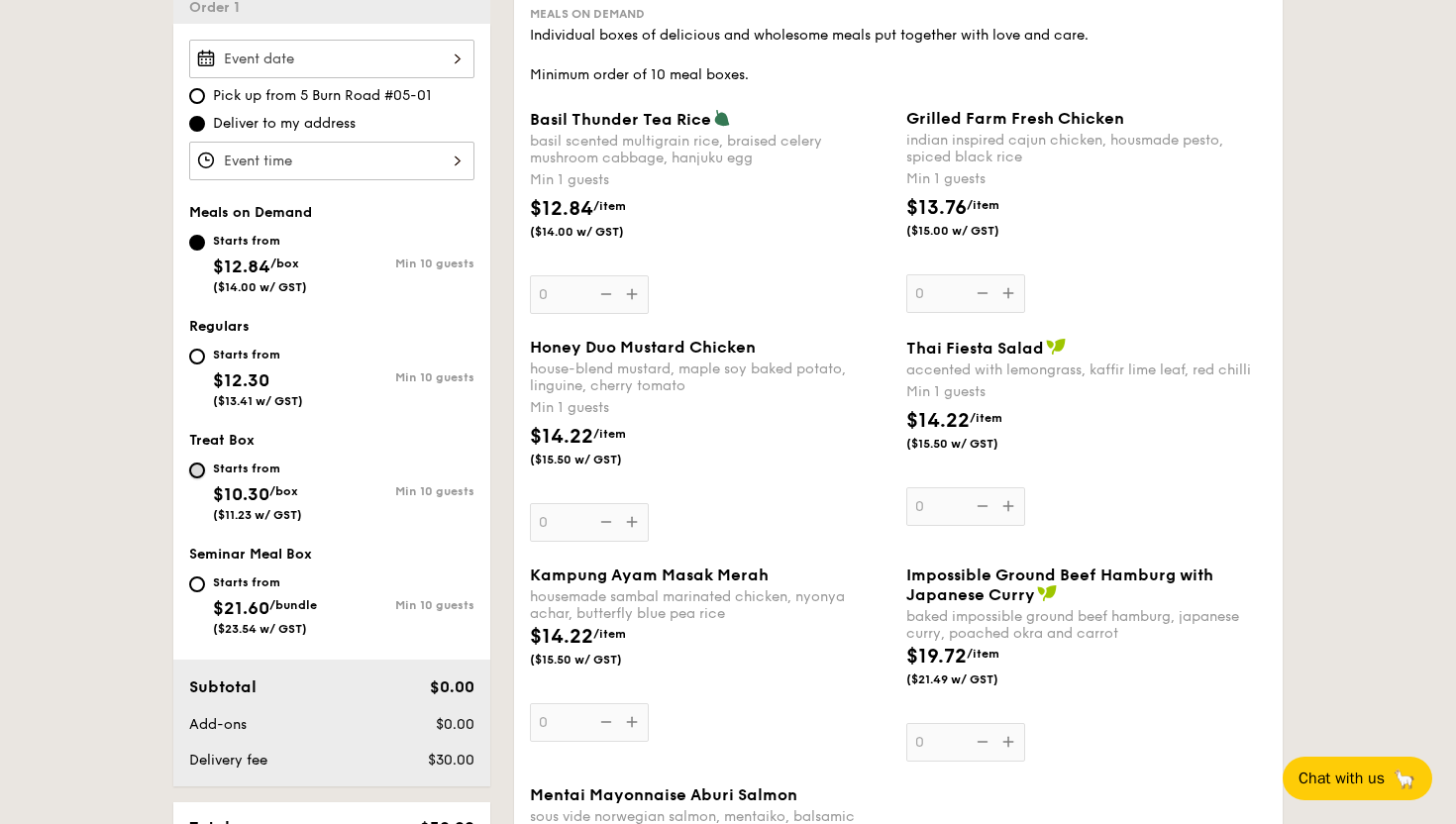 click on "Starts from
$10.30
/box
($11.23 w/ GST)
Min 10 guests" at bounding box center [197, 470] 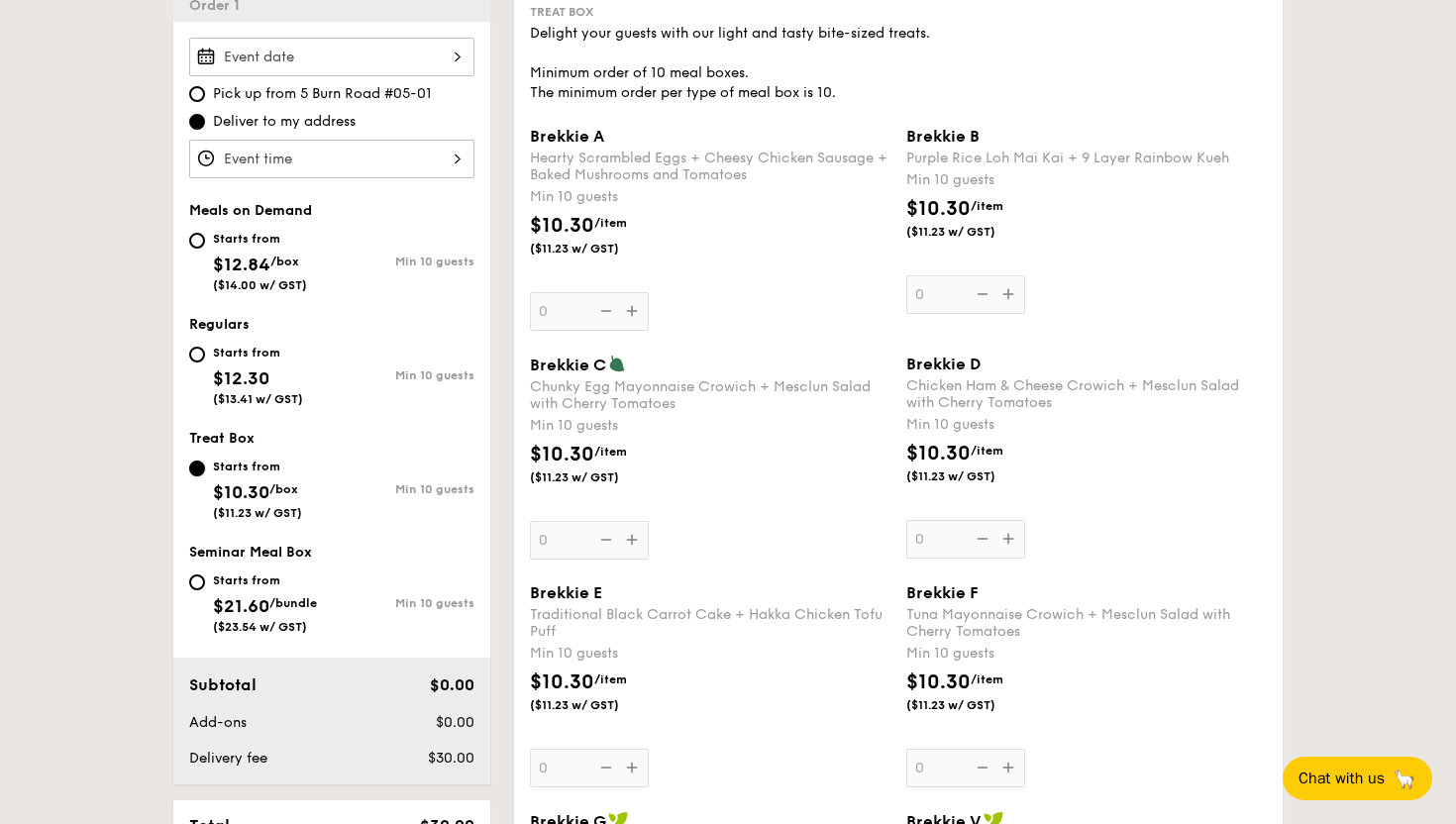 scroll, scrollTop: 574, scrollLeft: 0, axis: vertical 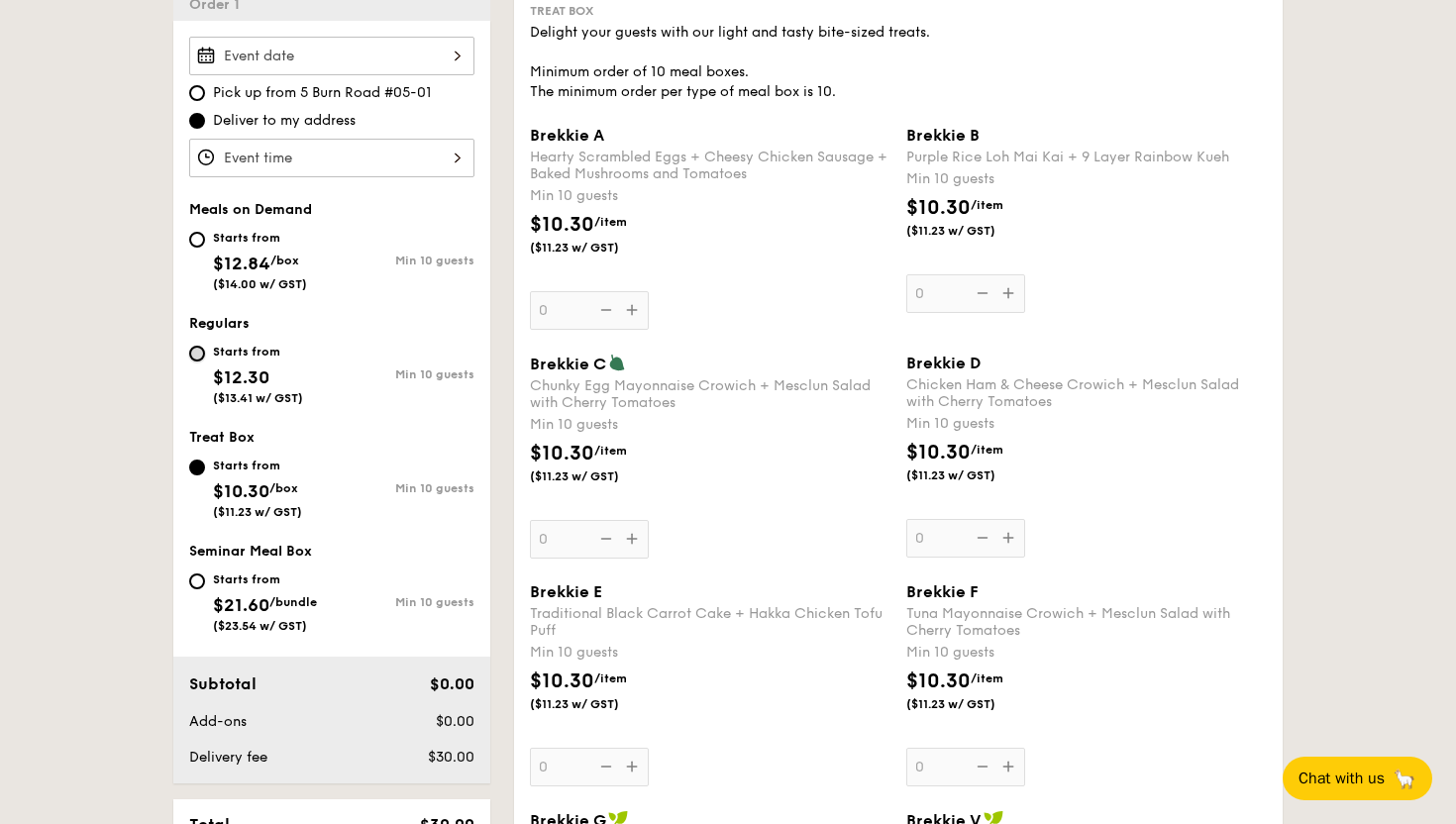 click on "Starts from
$12.30
($13.41 w/ GST)
Min 10 guests" at bounding box center (197, 354) 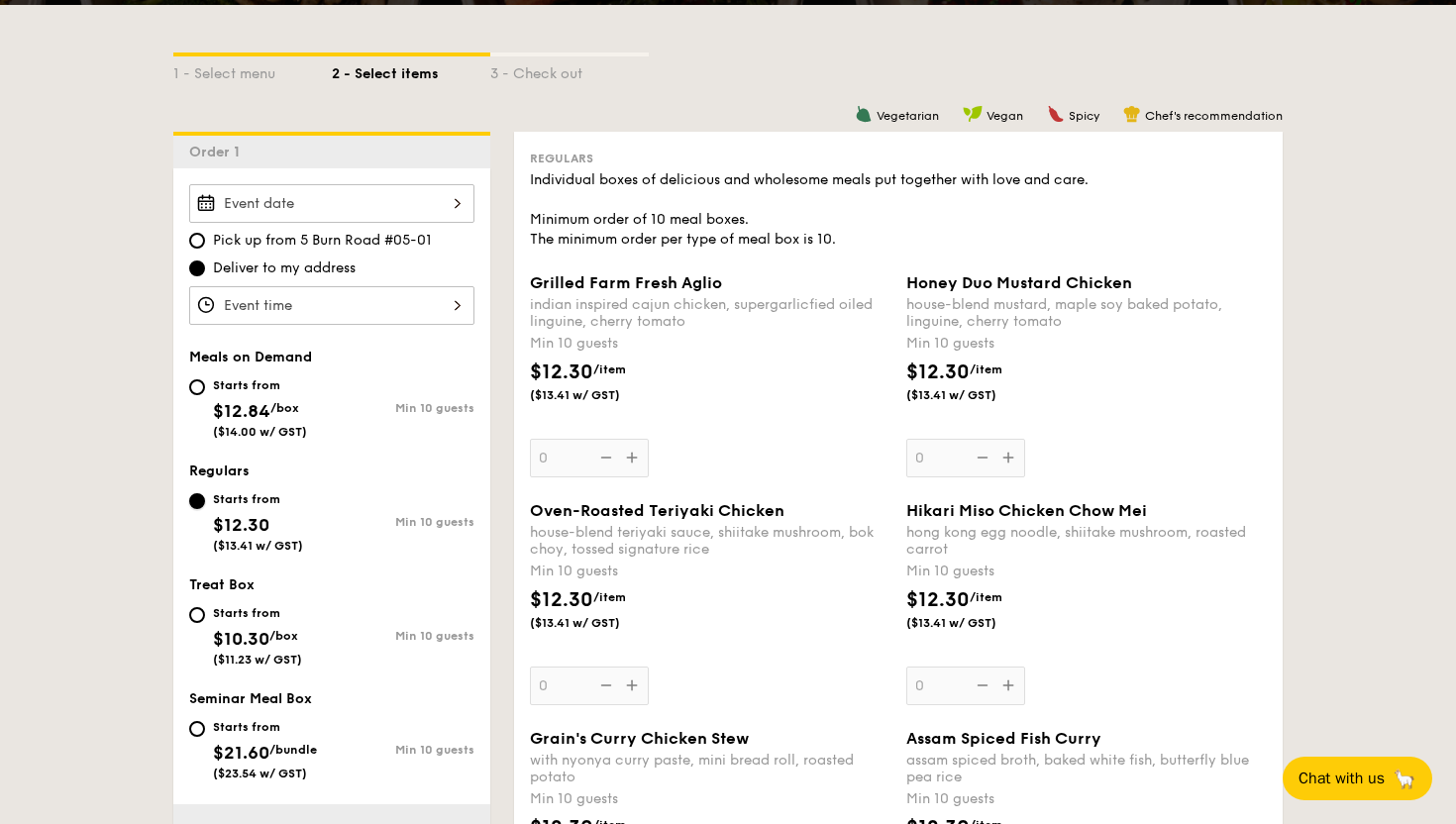 scroll, scrollTop: 400, scrollLeft: 0, axis: vertical 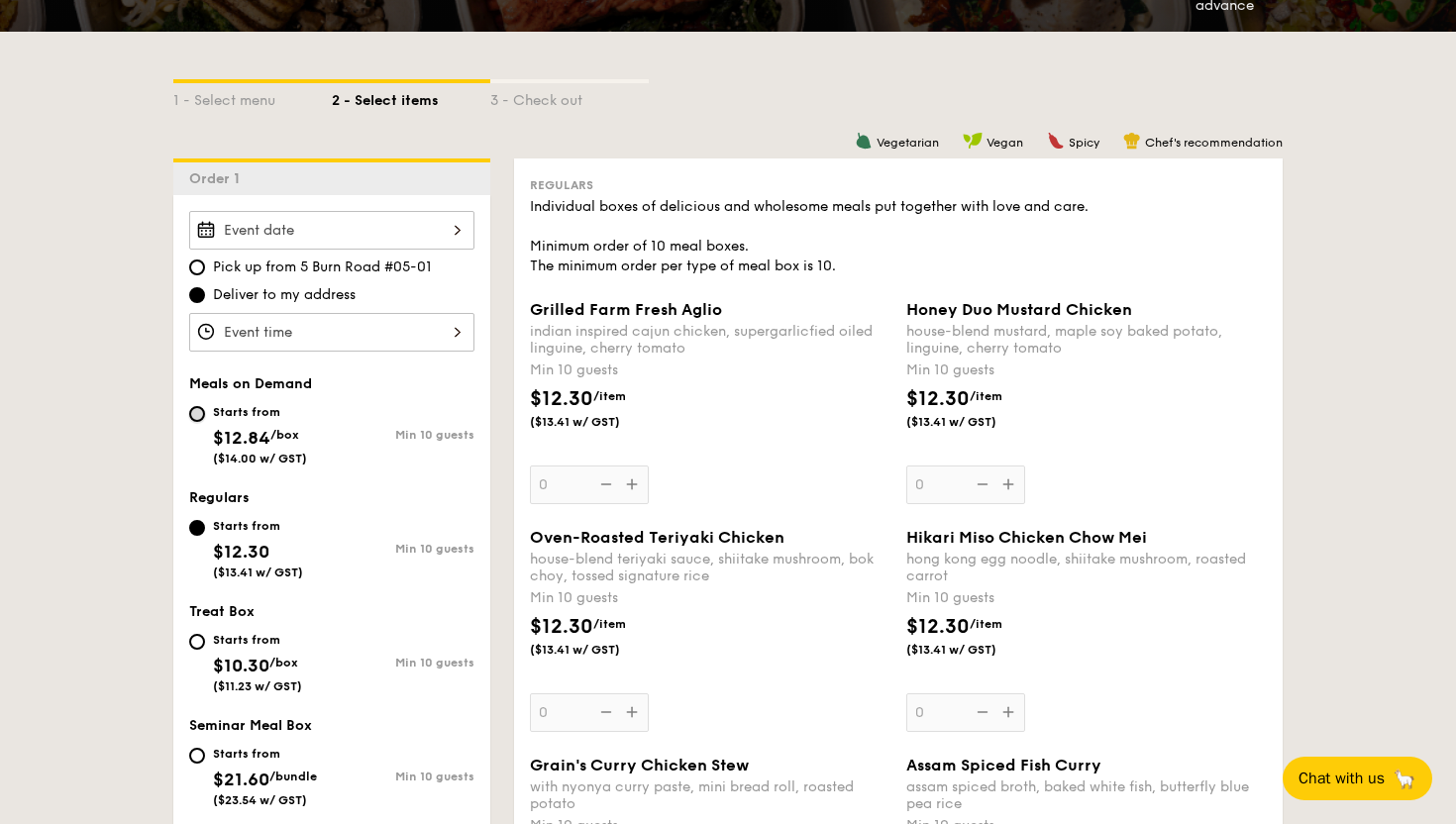 click on "Starts from
$12.84
/box
($14.00 w/ GST)
Min 10 guests" at bounding box center (197, 414) 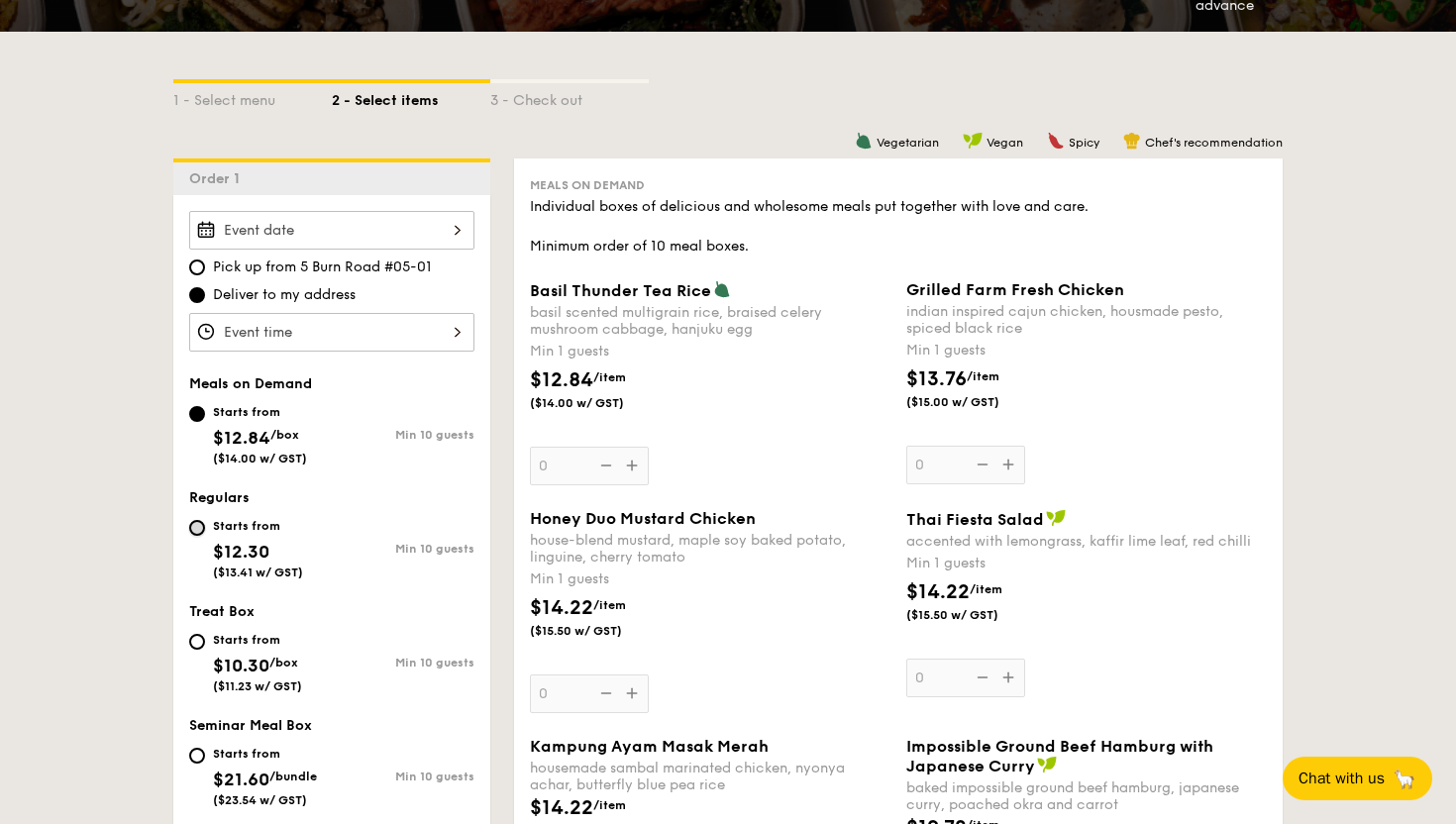 click on "Starts from
$12.30
($13.41 w/ GST)
Min 10 guests" at bounding box center (197, 528) 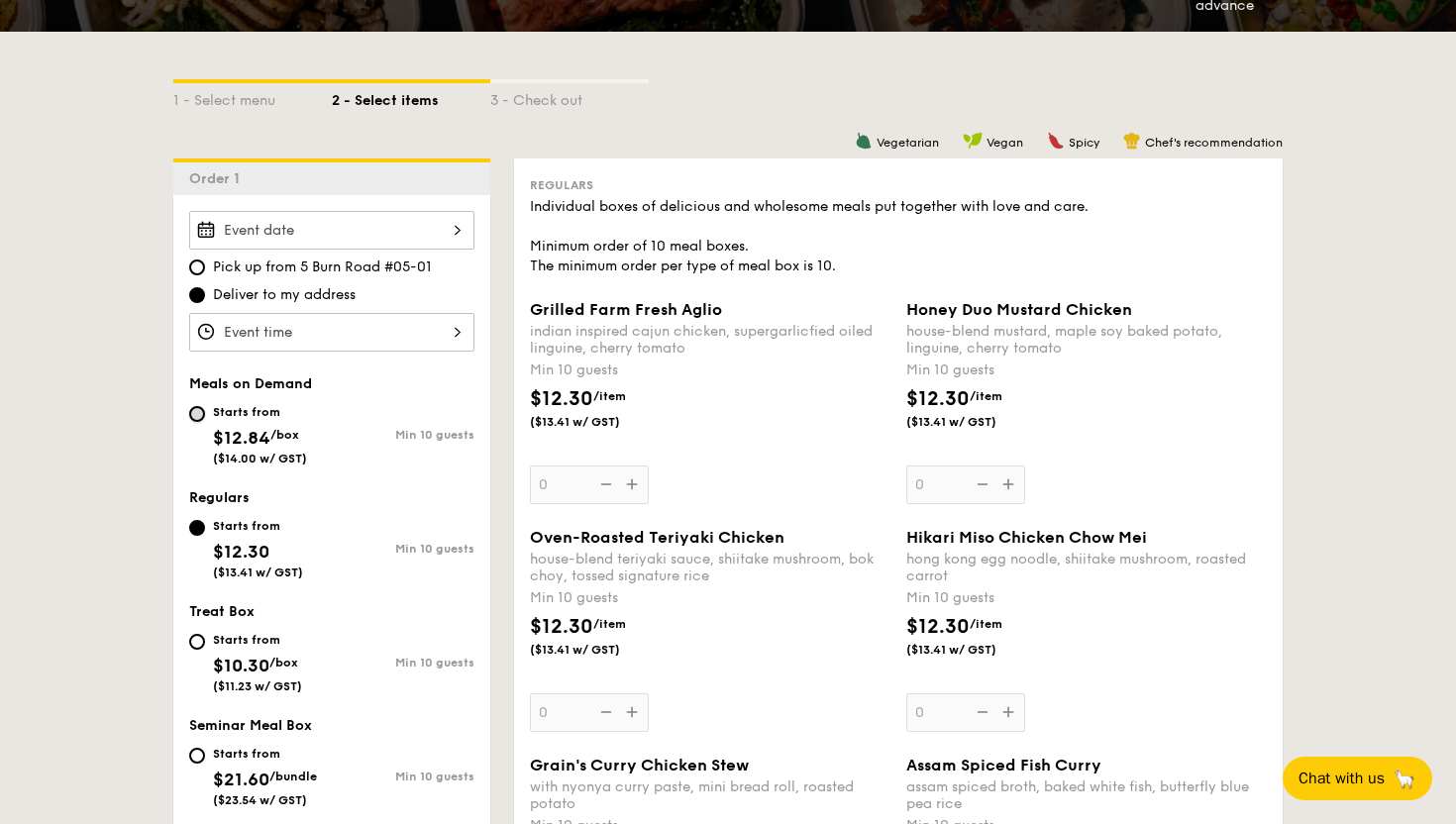 click on "Starts from
$12.84
/box
($14.00 w/ GST)
Min 10 guests" at bounding box center (197, 414) 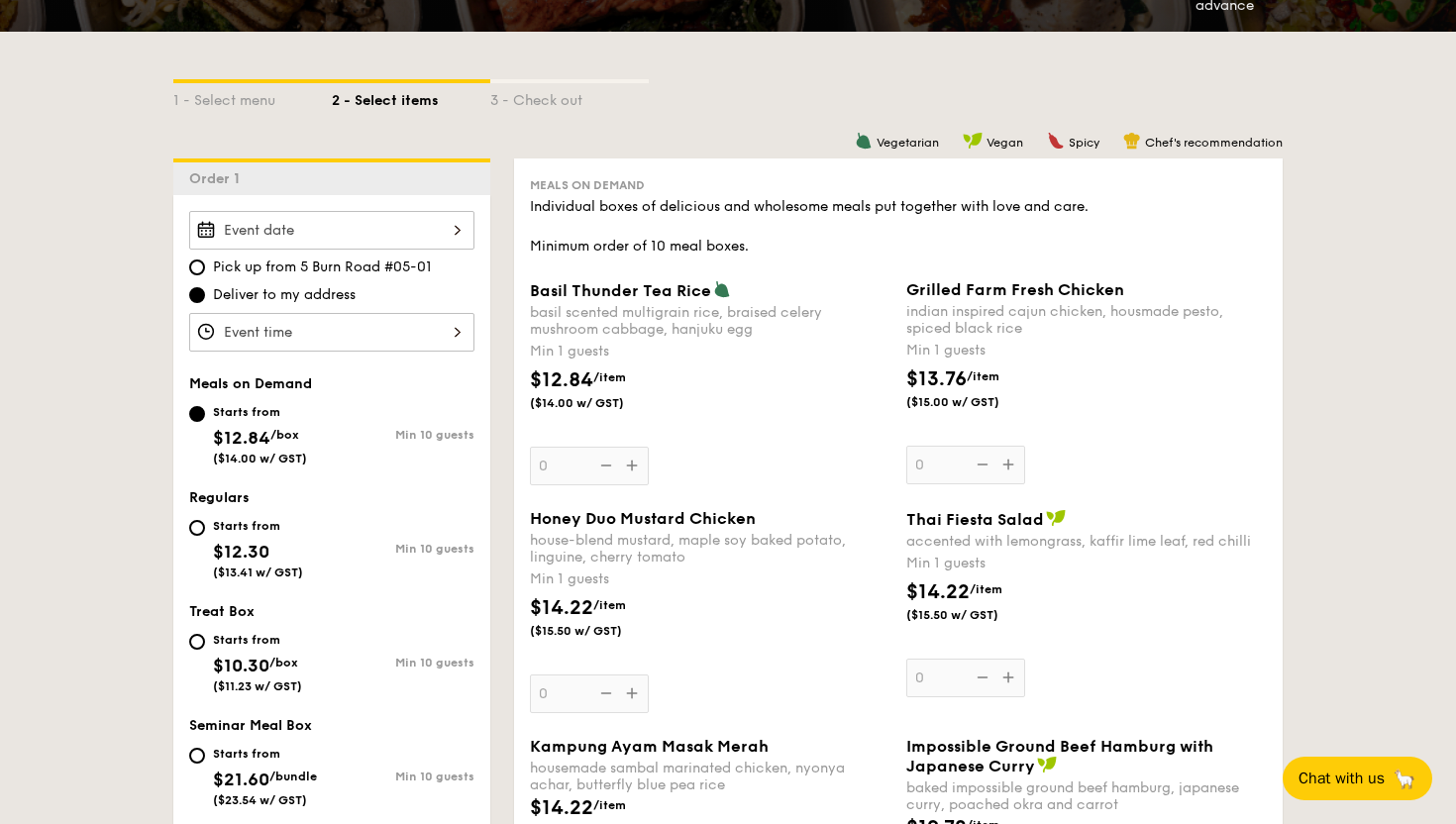 click at bounding box center [332, 332] 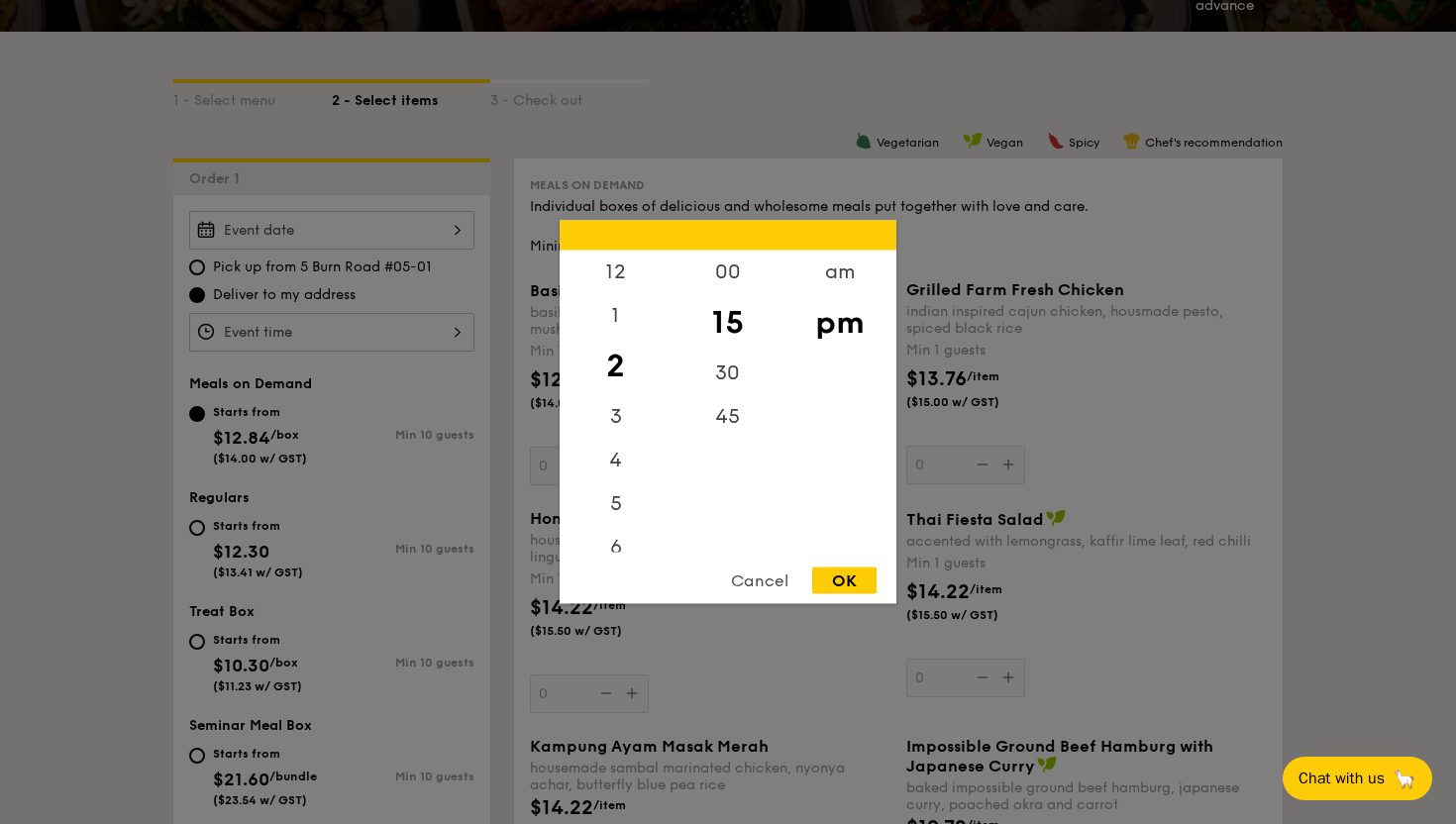 click at bounding box center (728, 412) 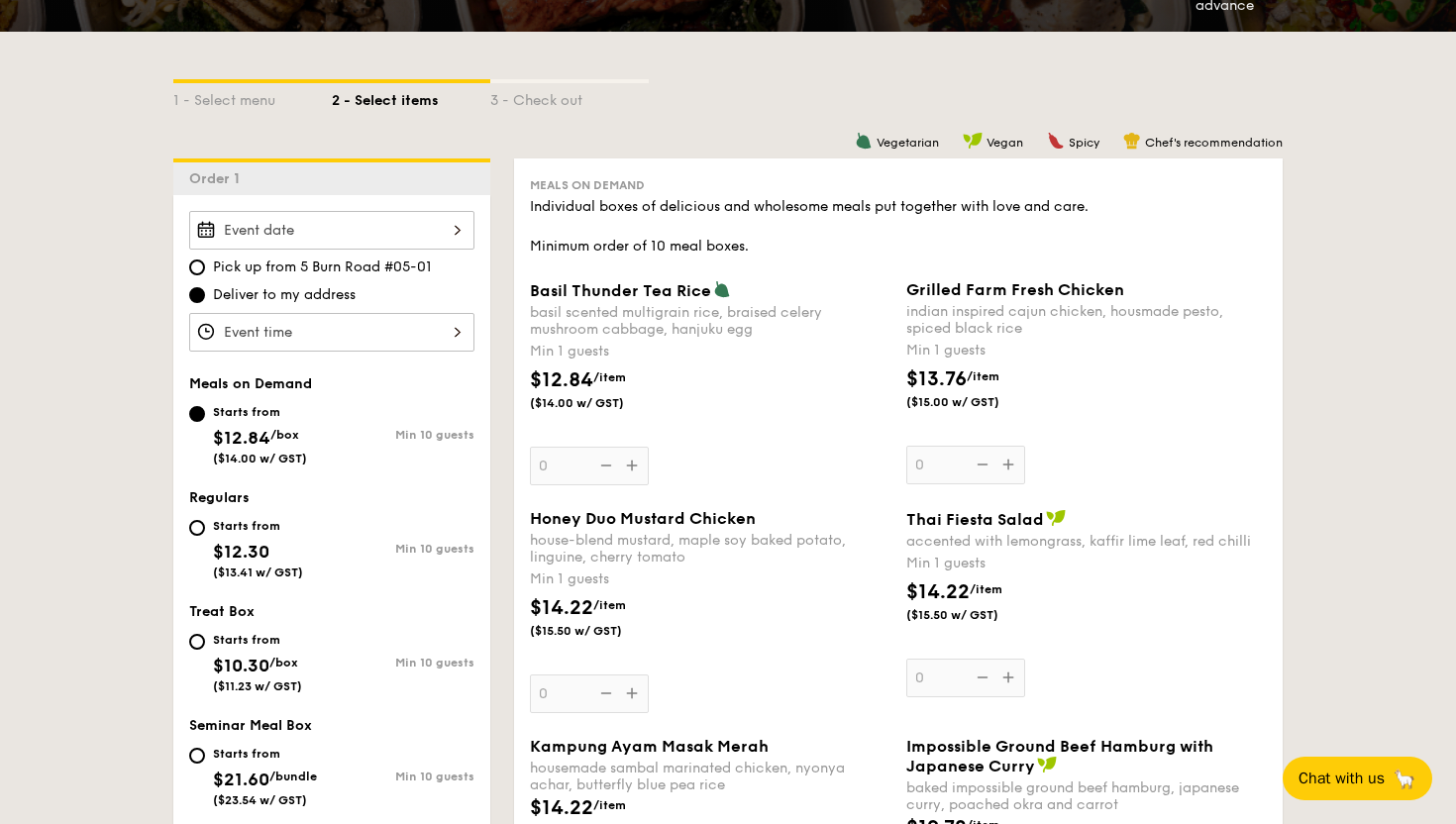 click at bounding box center (332, 230) 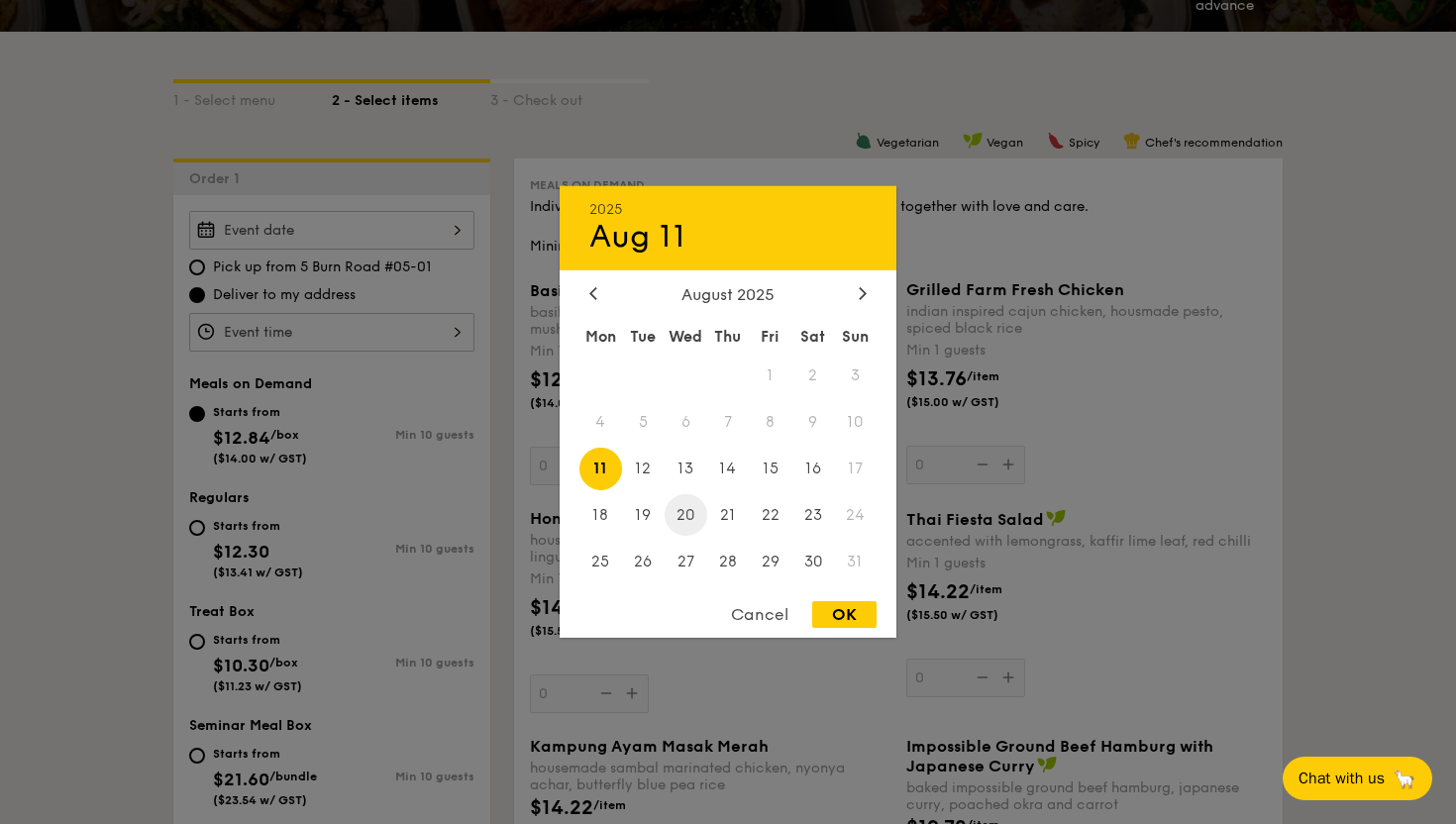click on "20" at bounding box center [685, 514] 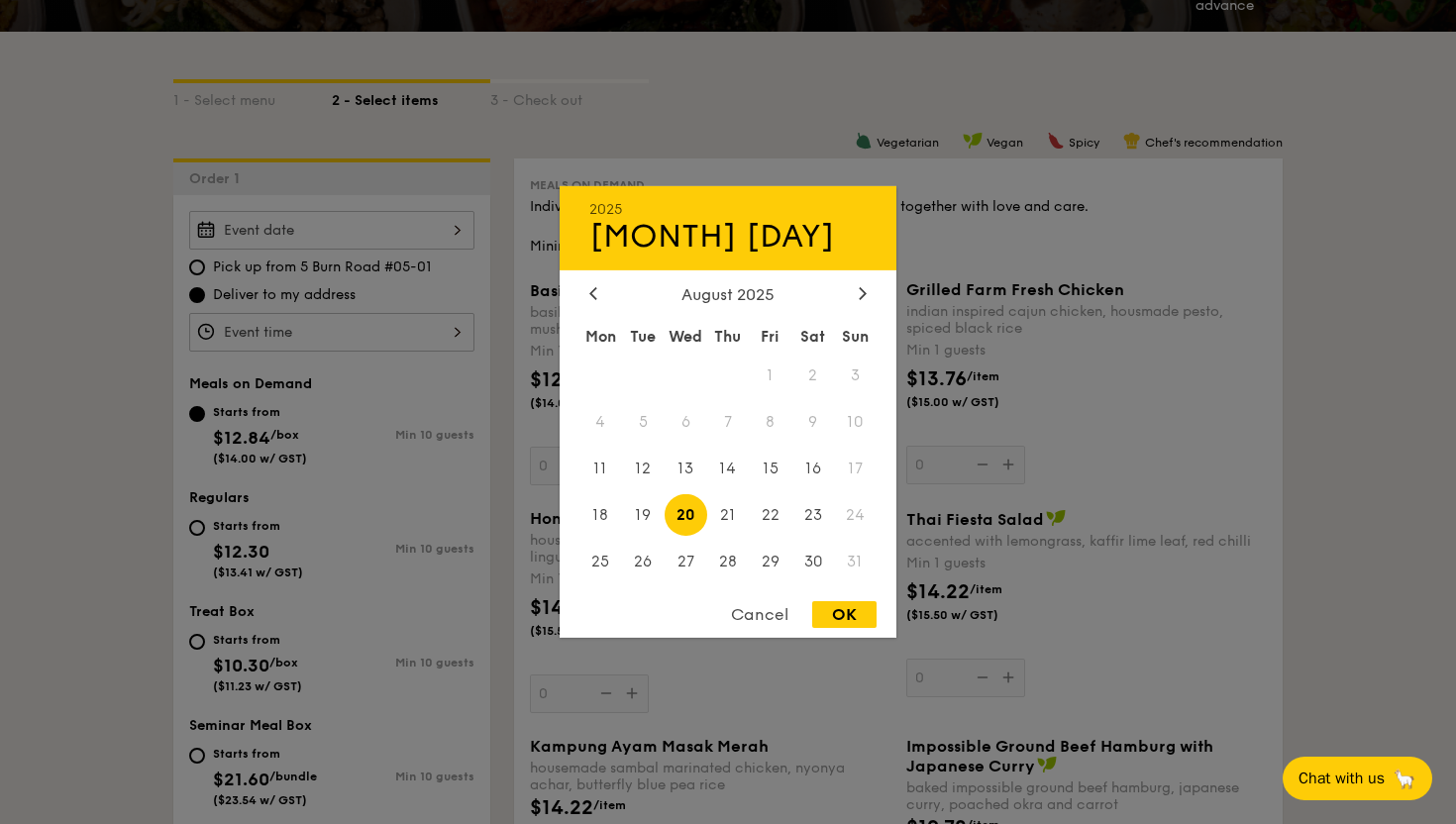 click on "20" at bounding box center [685, 514] 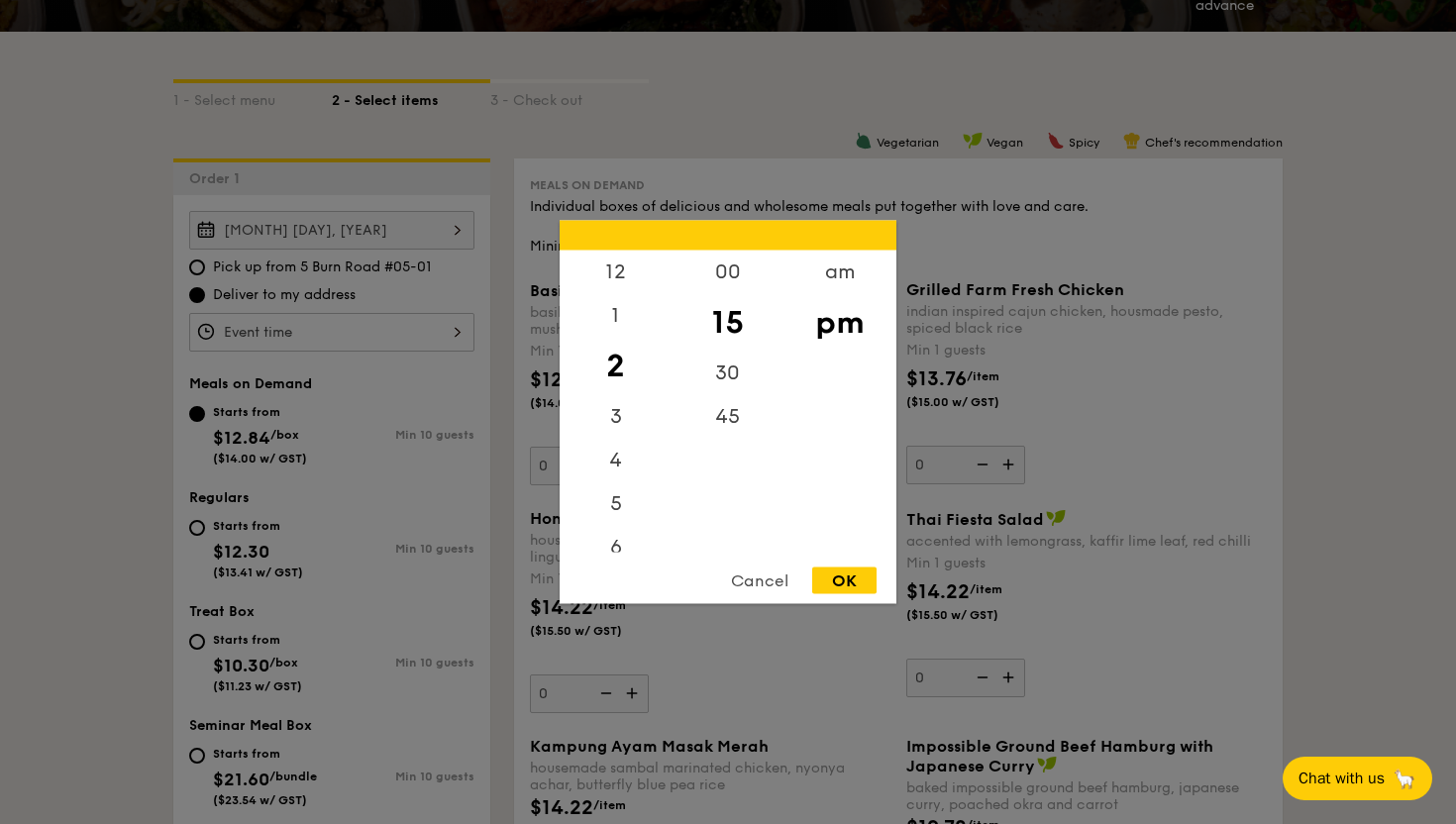 click on "12 1 2 3 4 5 6 7 8 9 10 11   00 15 30 45   am   pm   Cancel   OK" at bounding box center [332, 332] 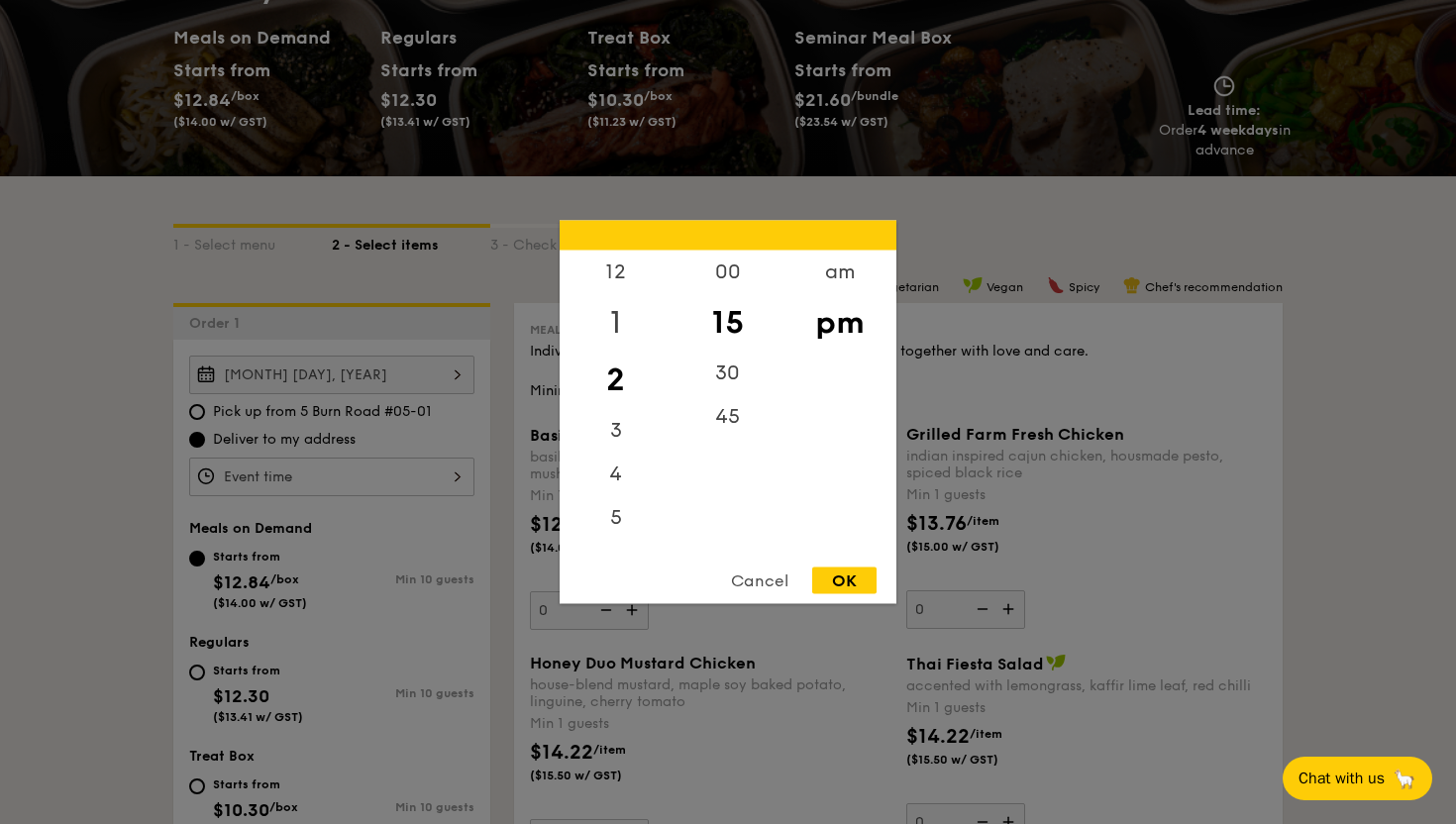 scroll, scrollTop: 250, scrollLeft: 0, axis: vertical 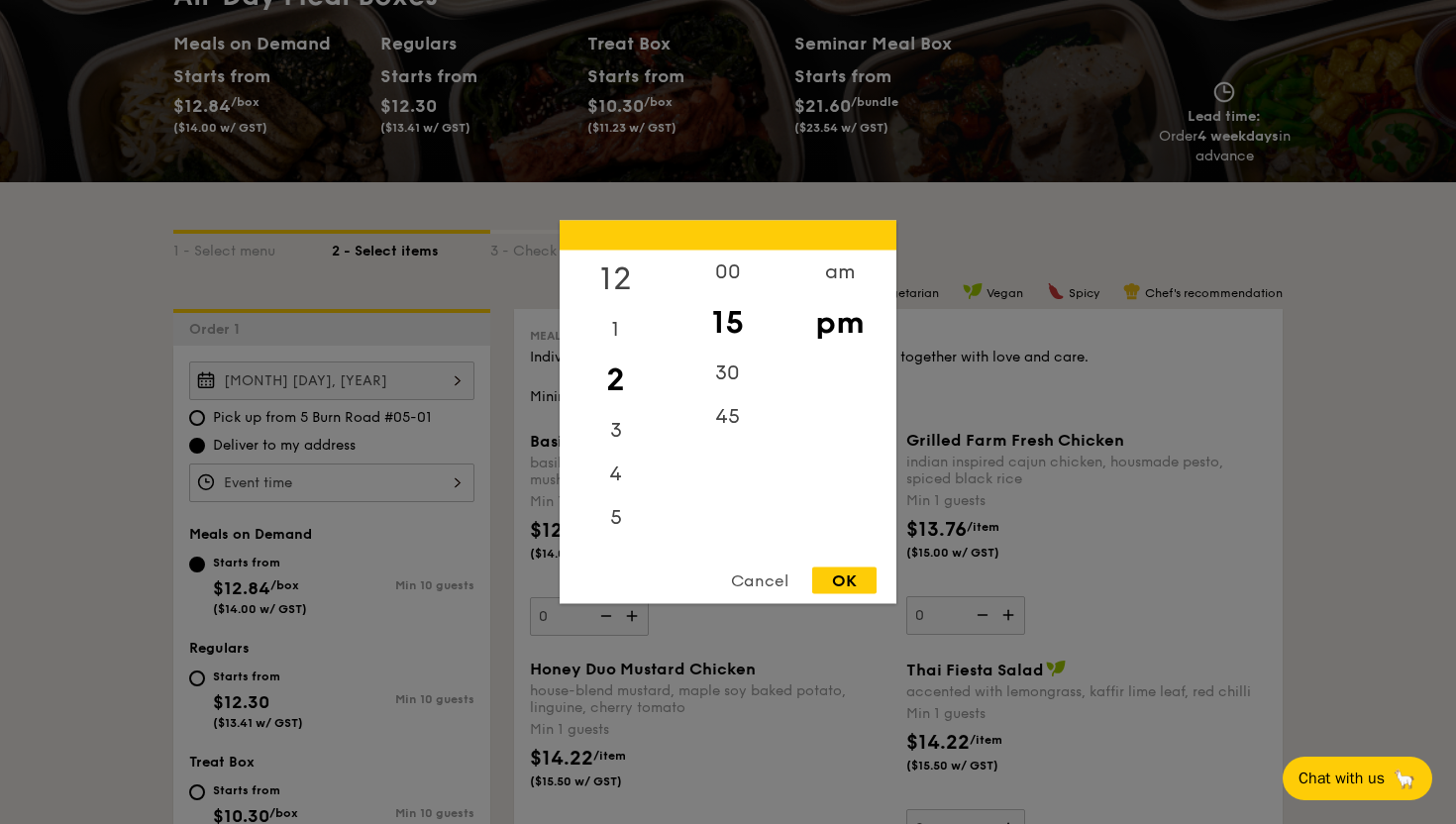 click on "12" at bounding box center (615, 279) 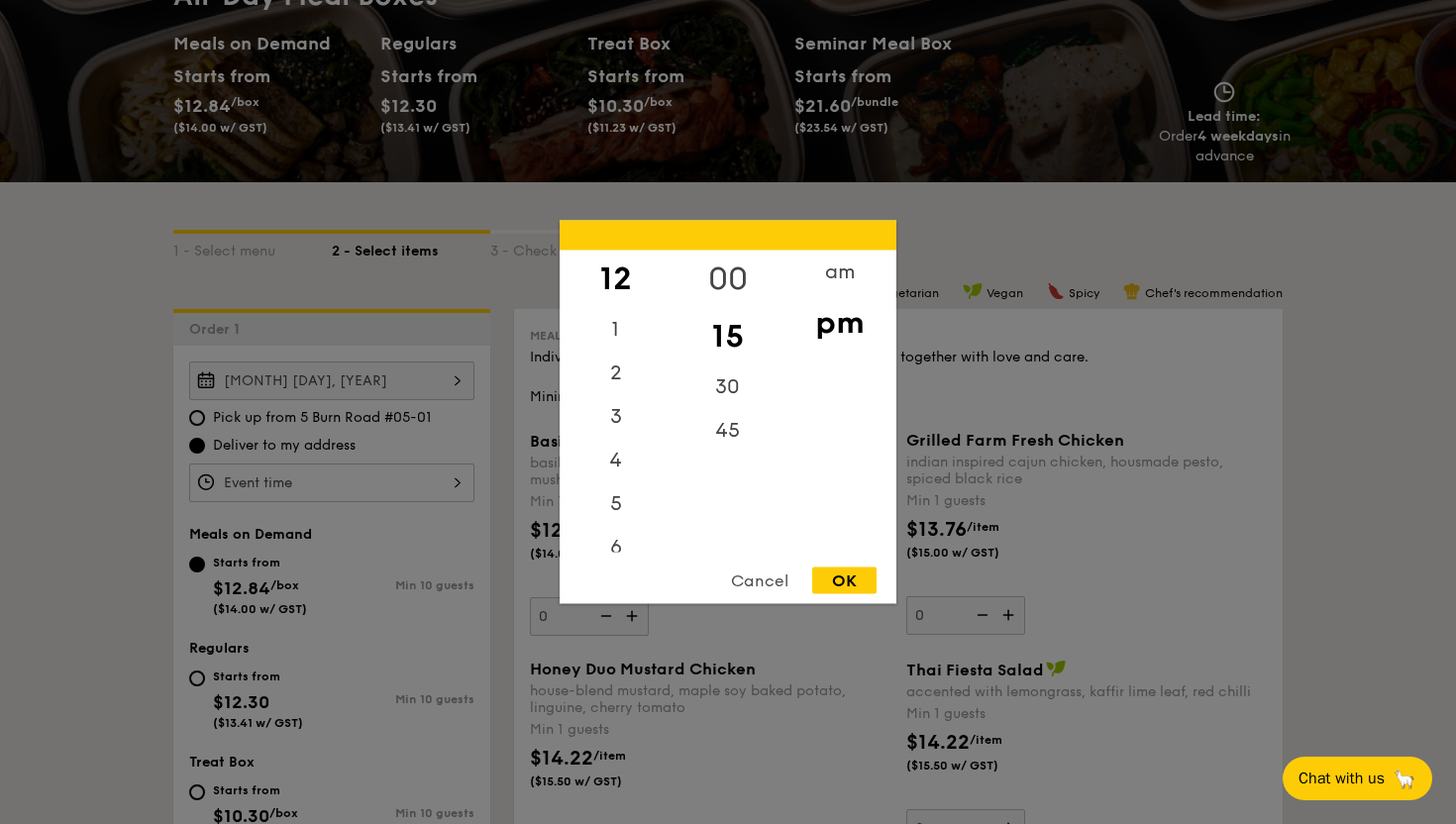 click on "00" at bounding box center (727, 279) 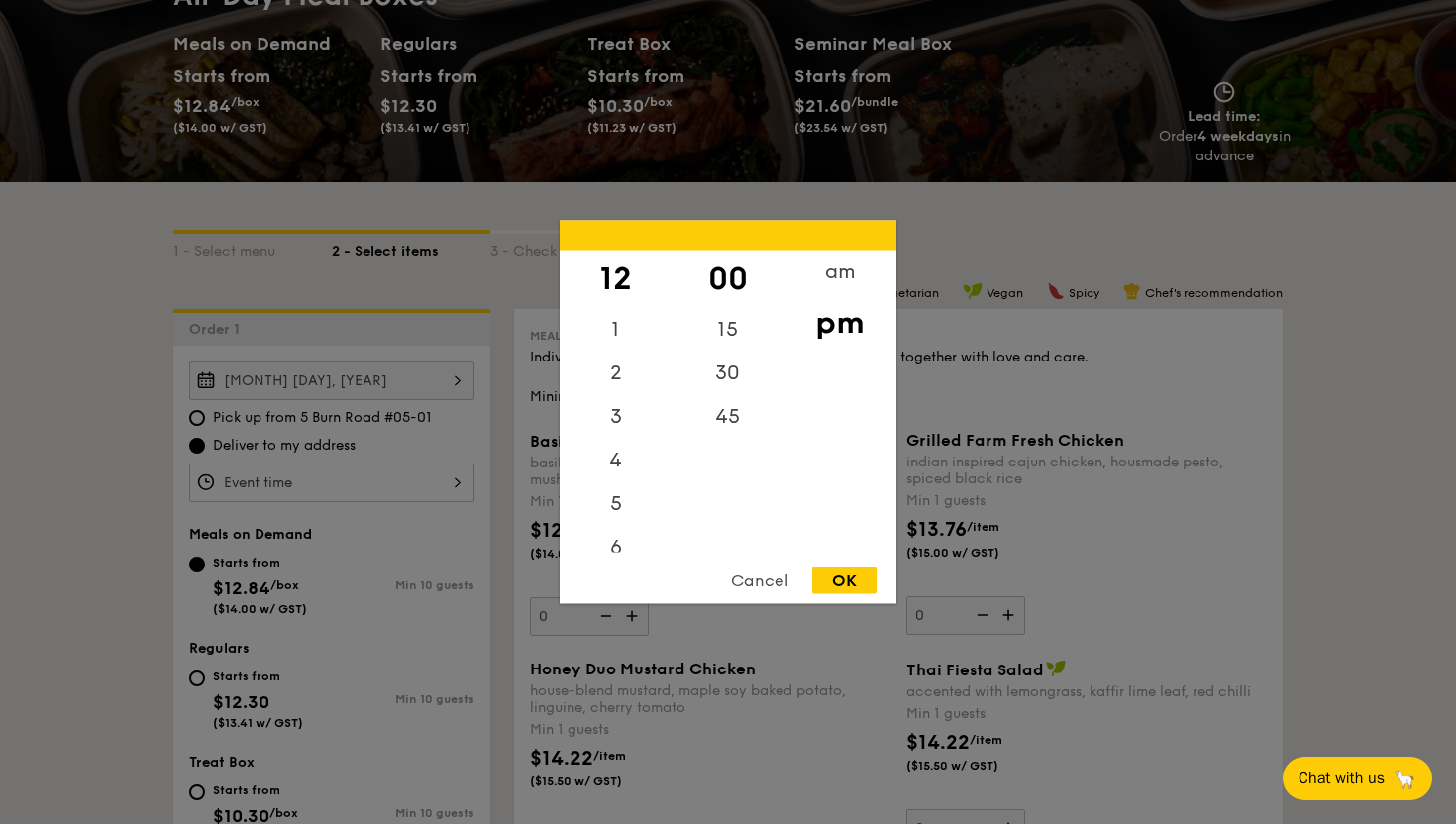 click on "pm" at bounding box center [839, 323] 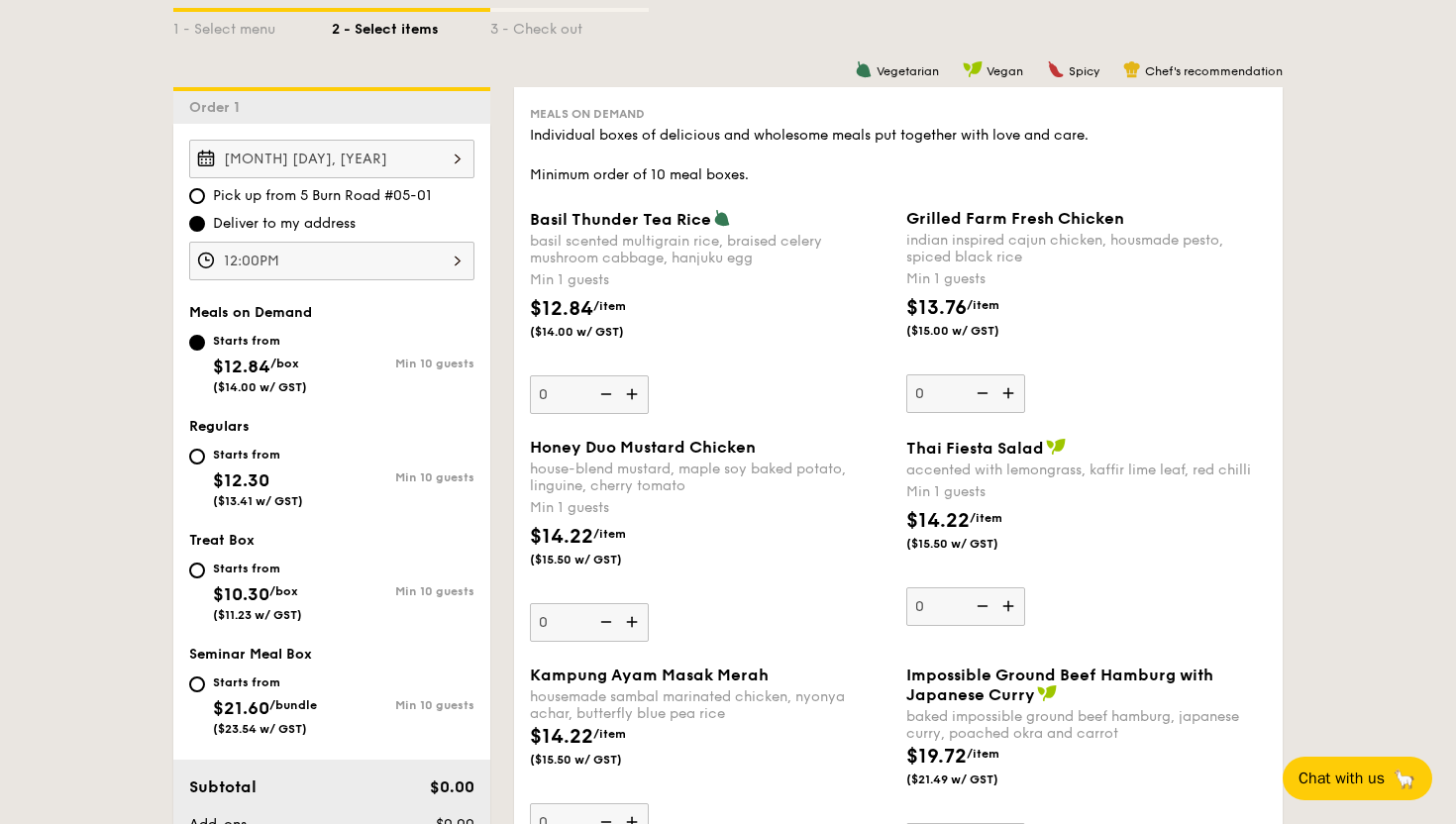 scroll, scrollTop: 478, scrollLeft: 0, axis: vertical 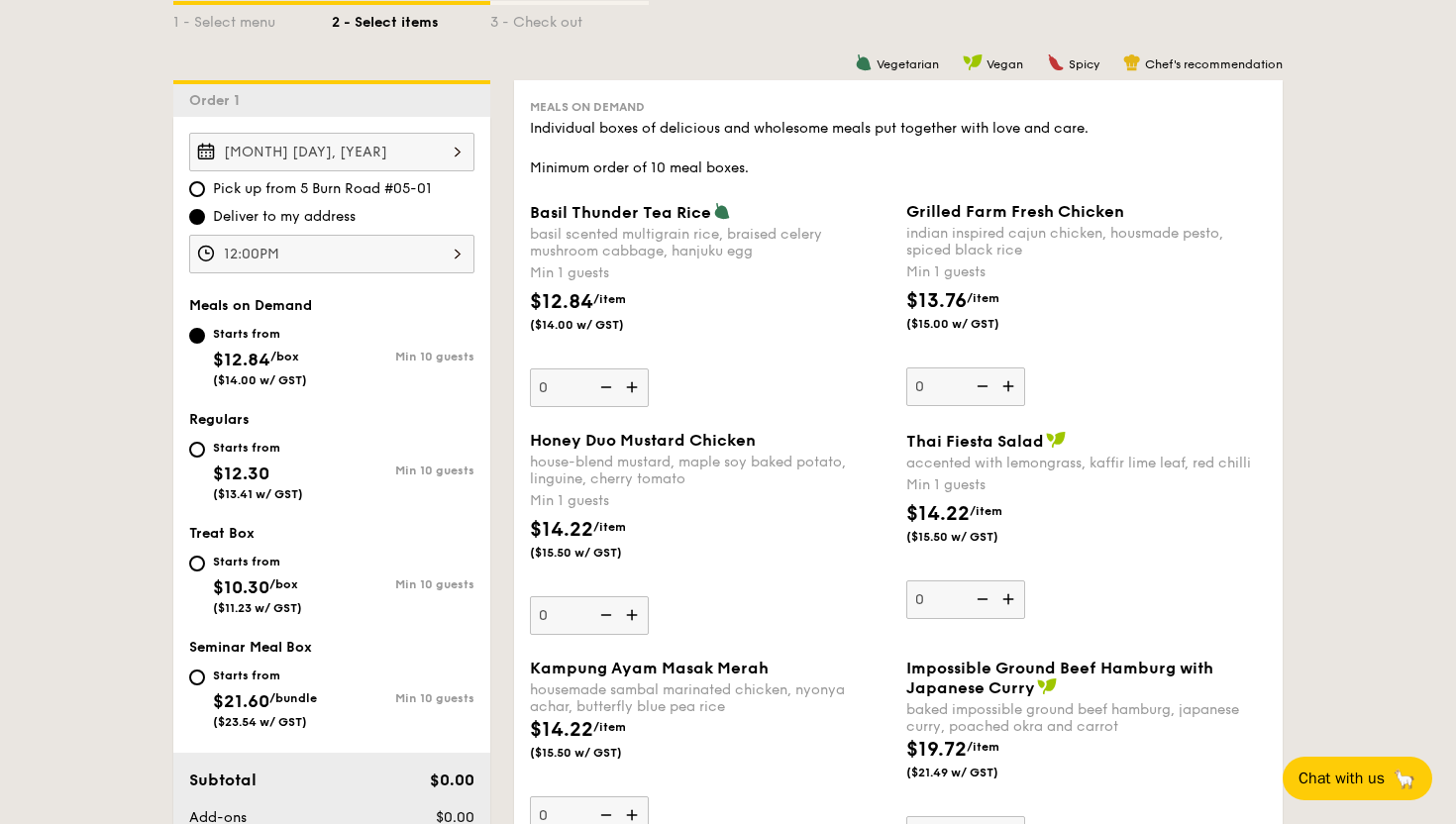 click at bounding box center [1010, 386] 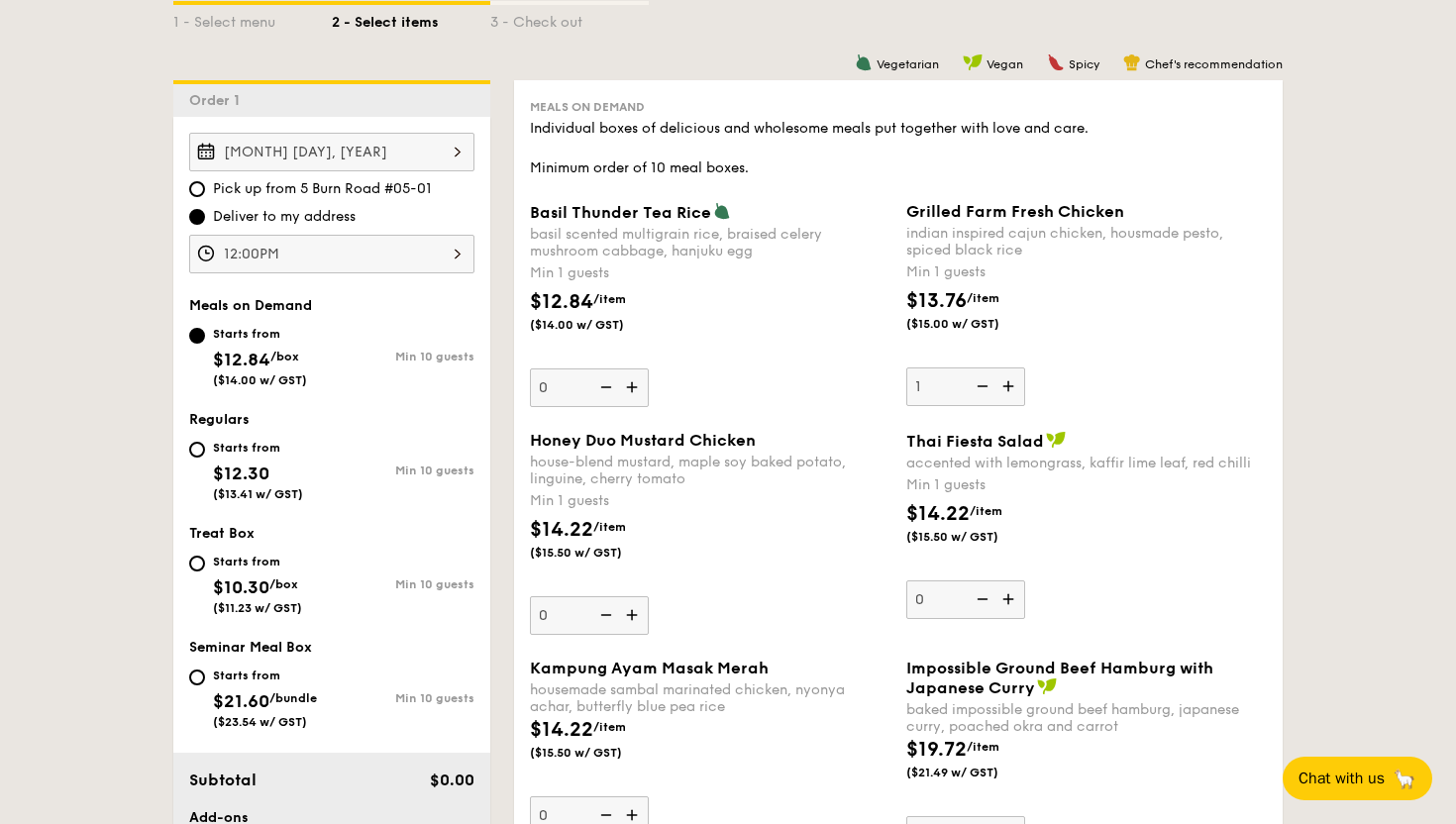 click at bounding box center (1010, 386) 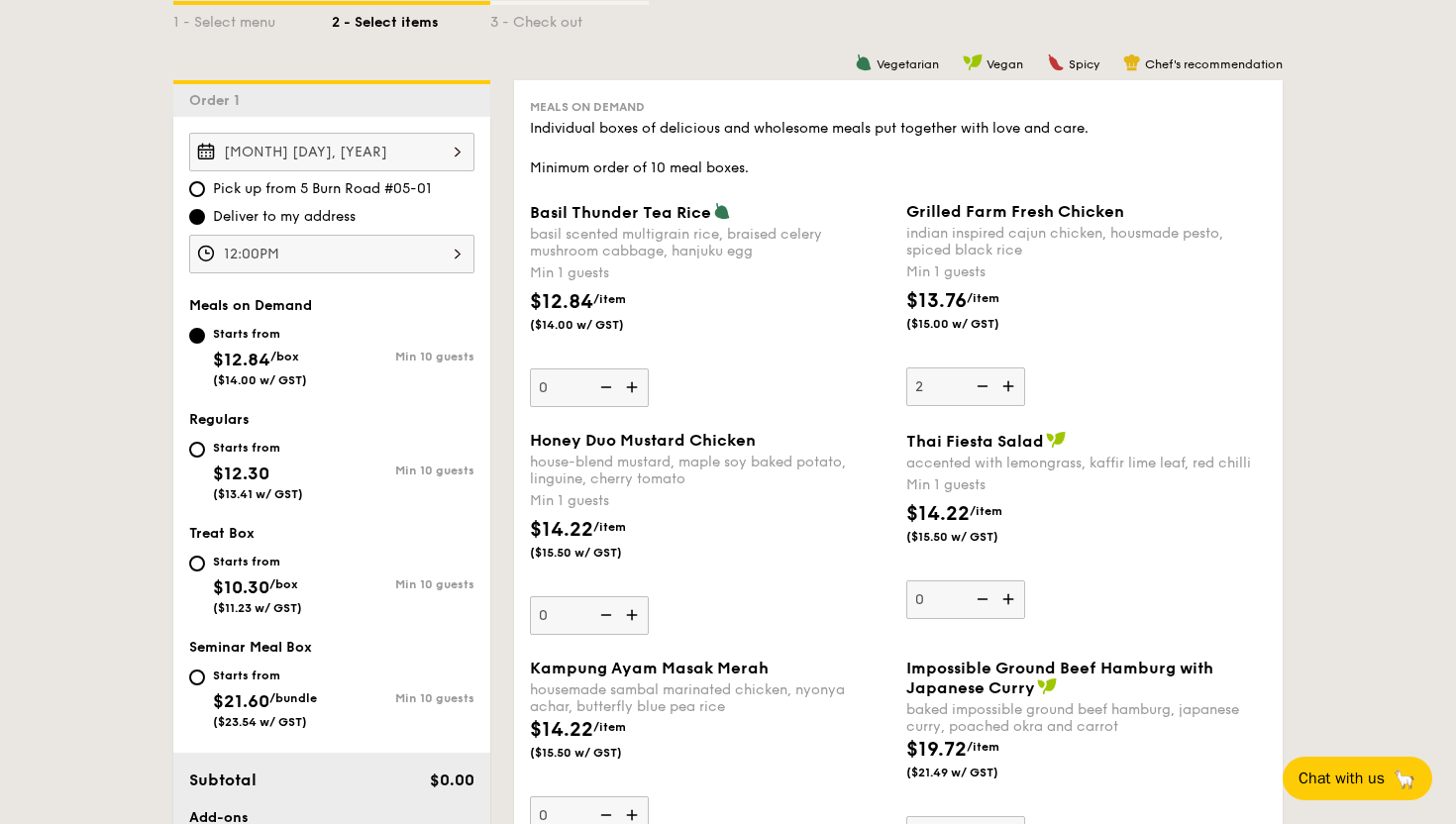 click at bounding box center (1010, 386) 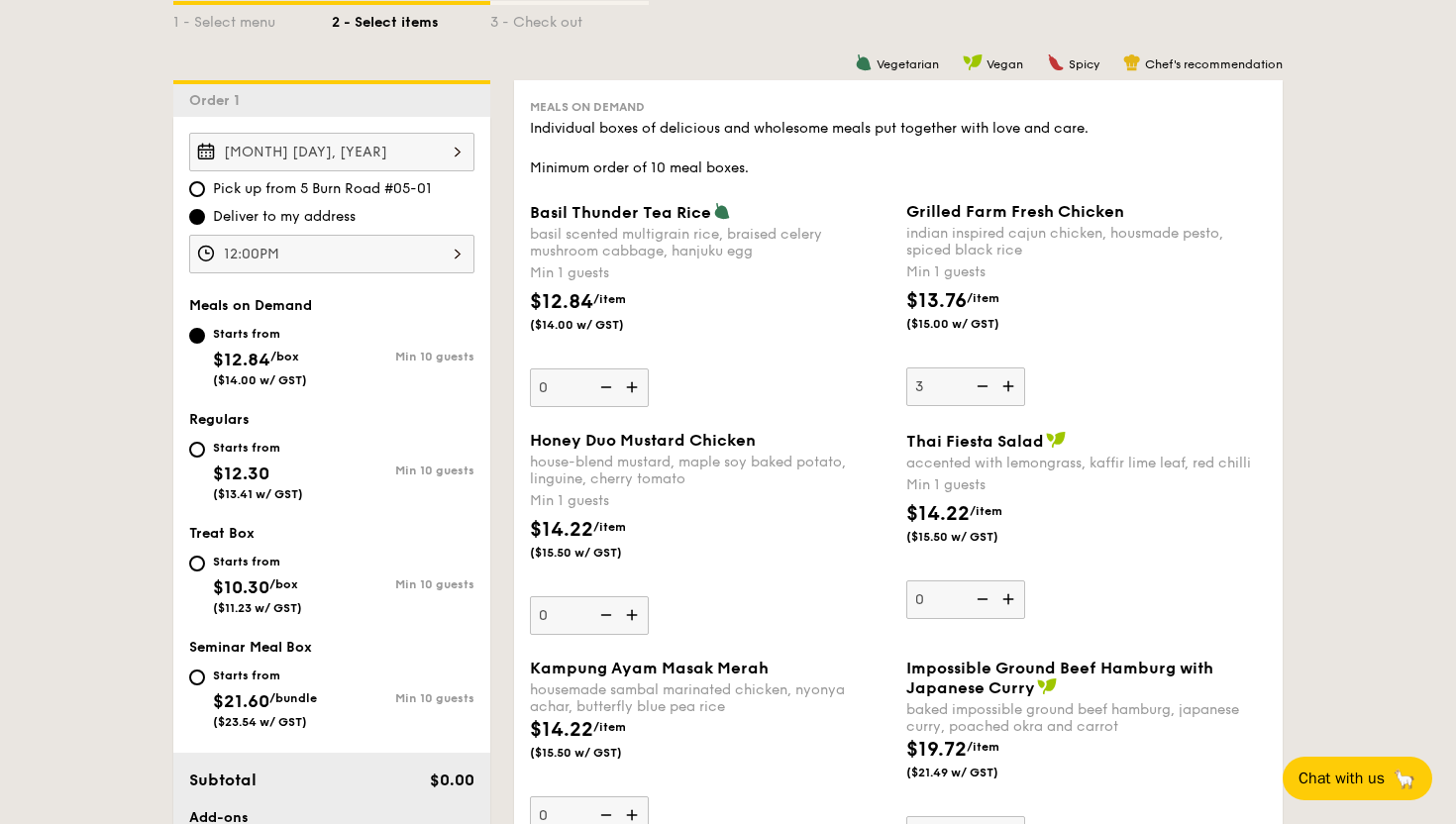 click at bounding box center (1010, 386) 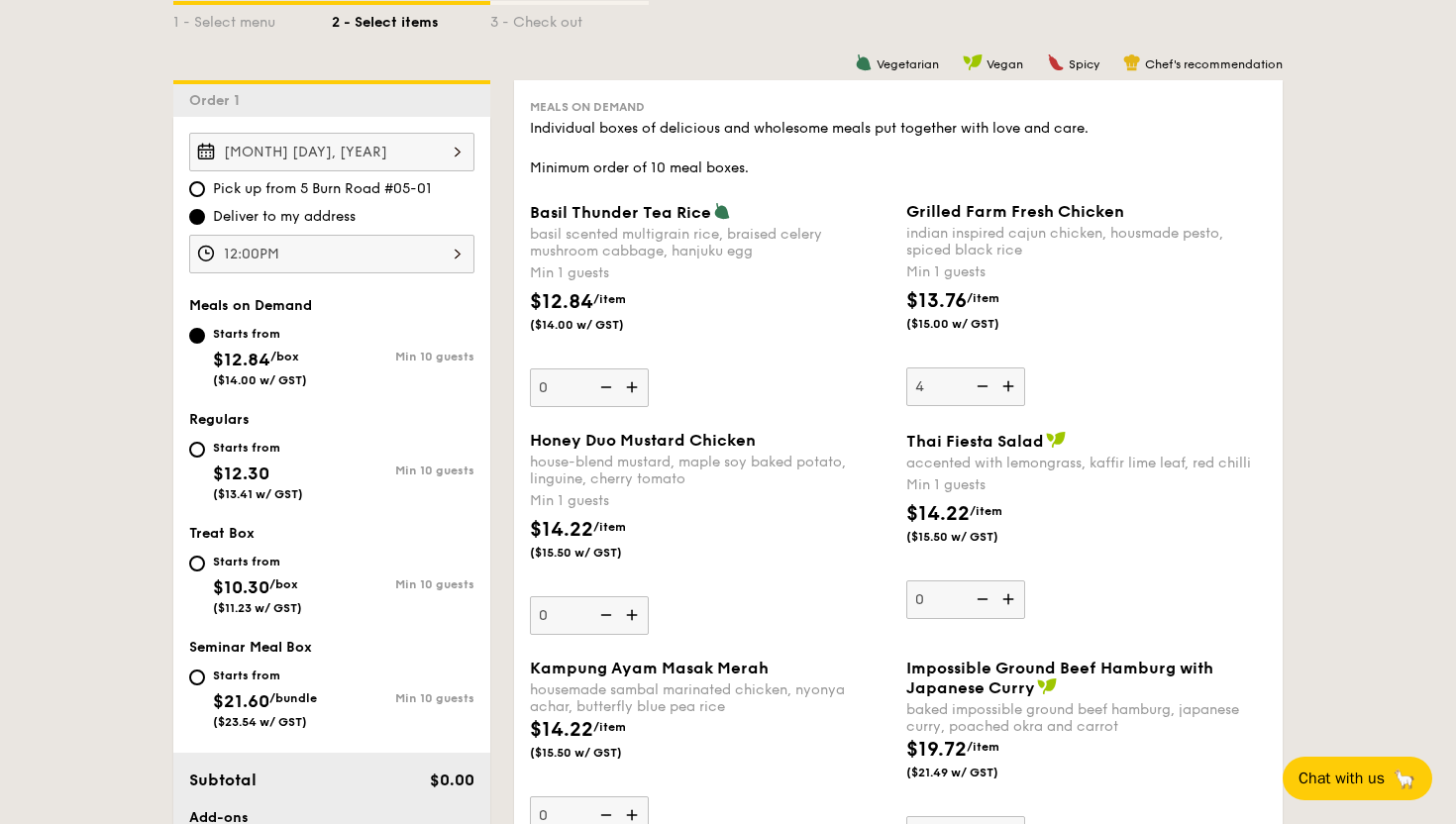 click at bounding box center [1010, 386] 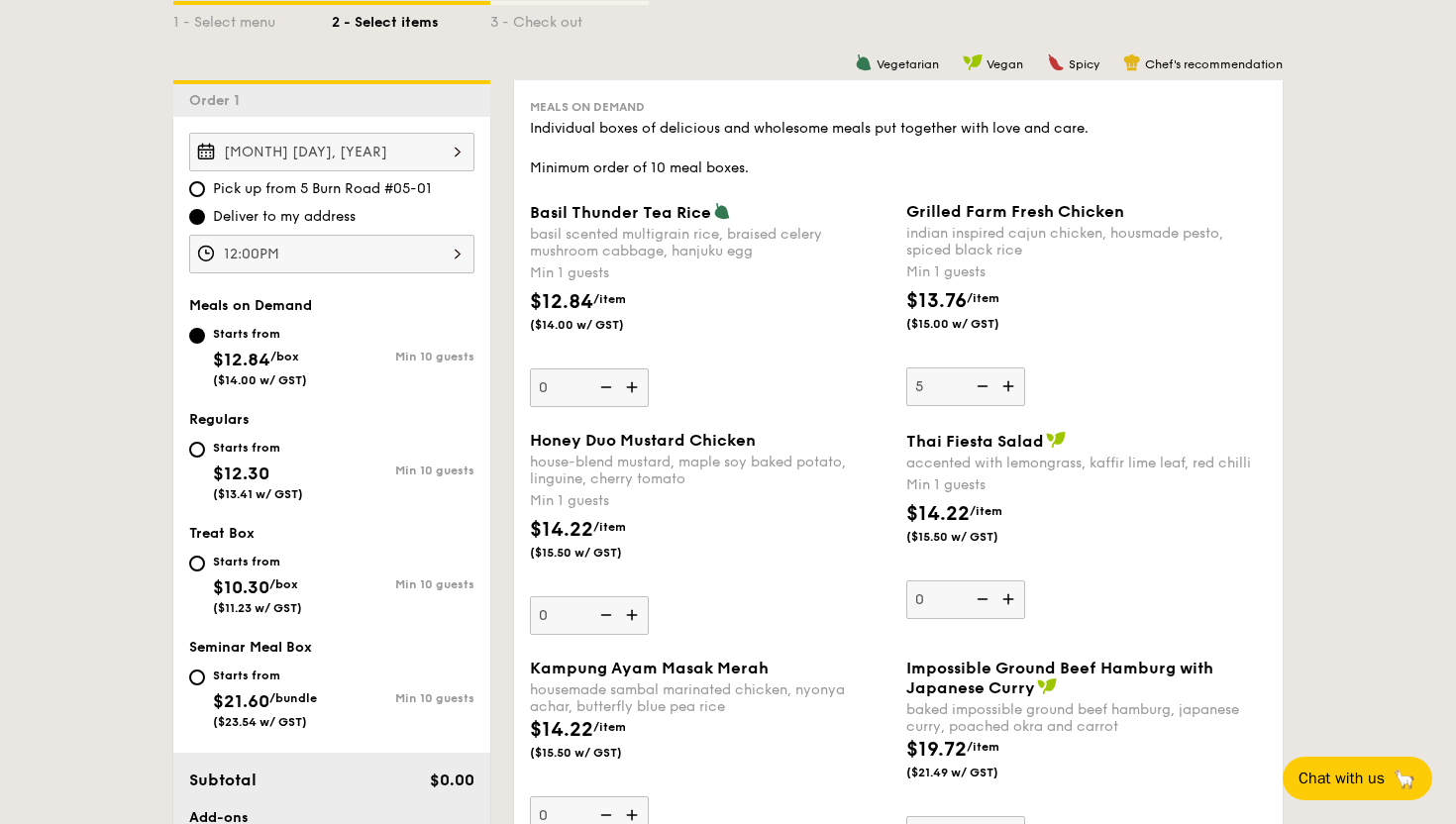 click at bounding box center (1010, 386) 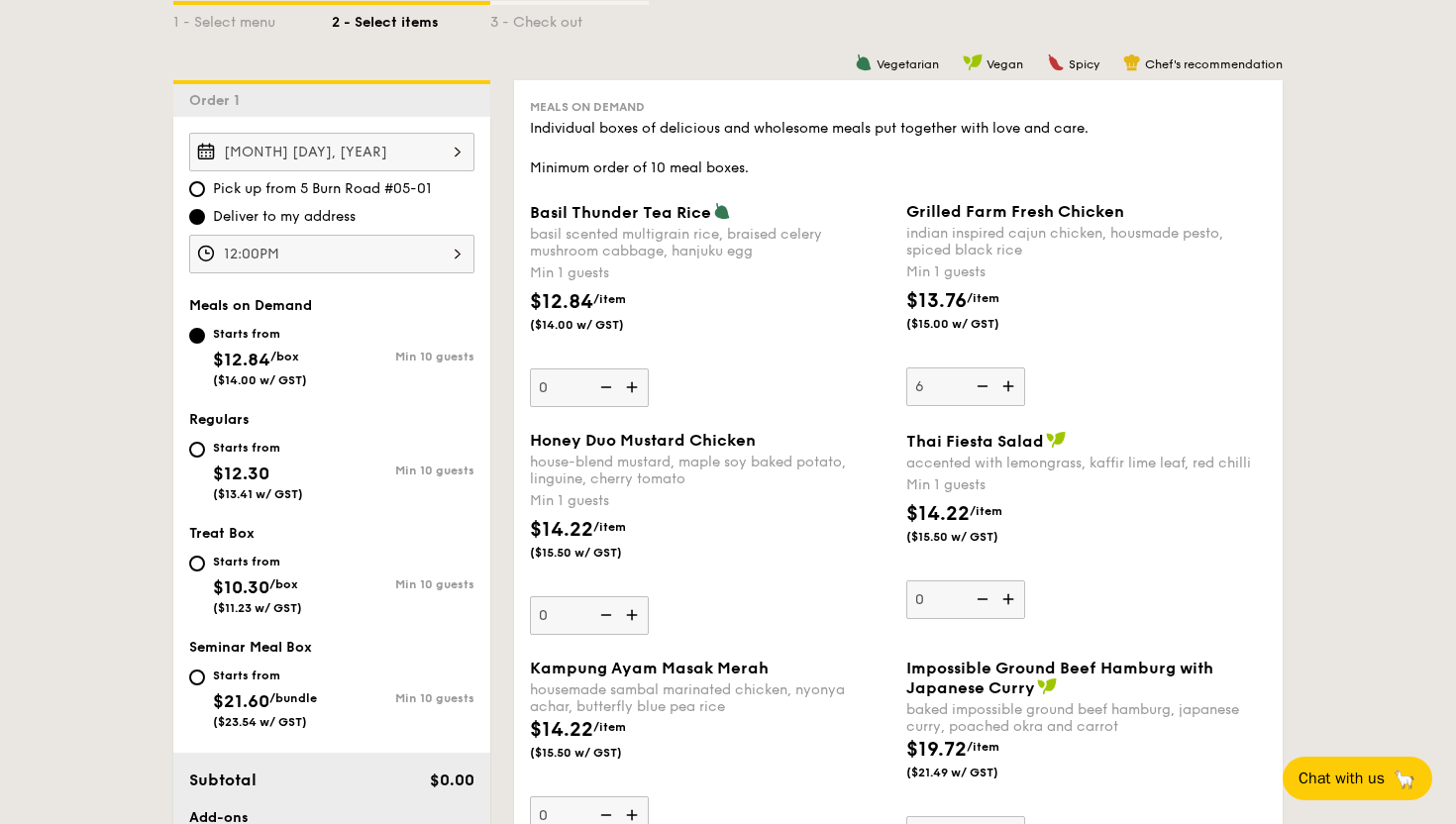 click at bounding box center (1010, 386) 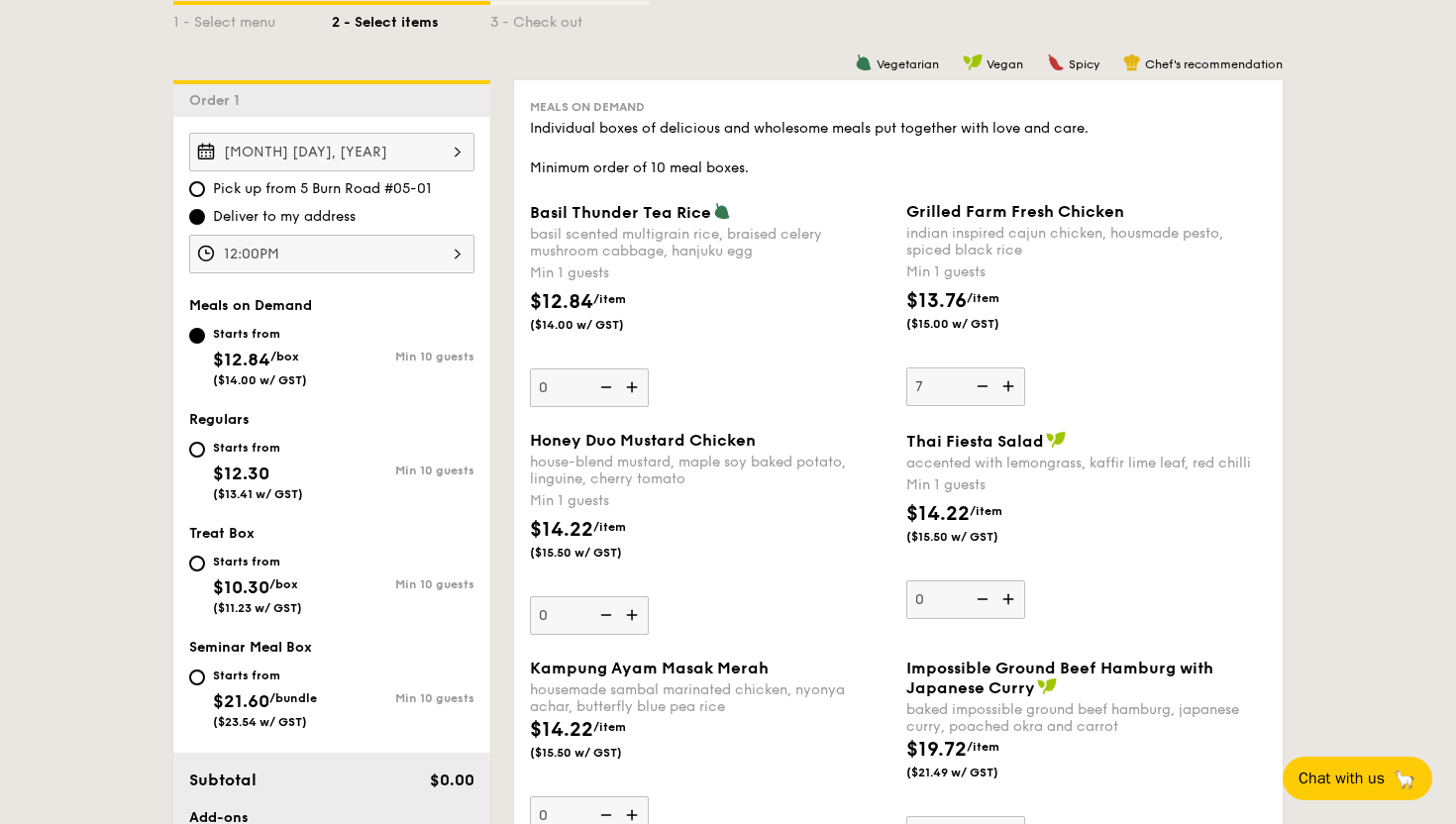 click at bounding box center (1010, 386) 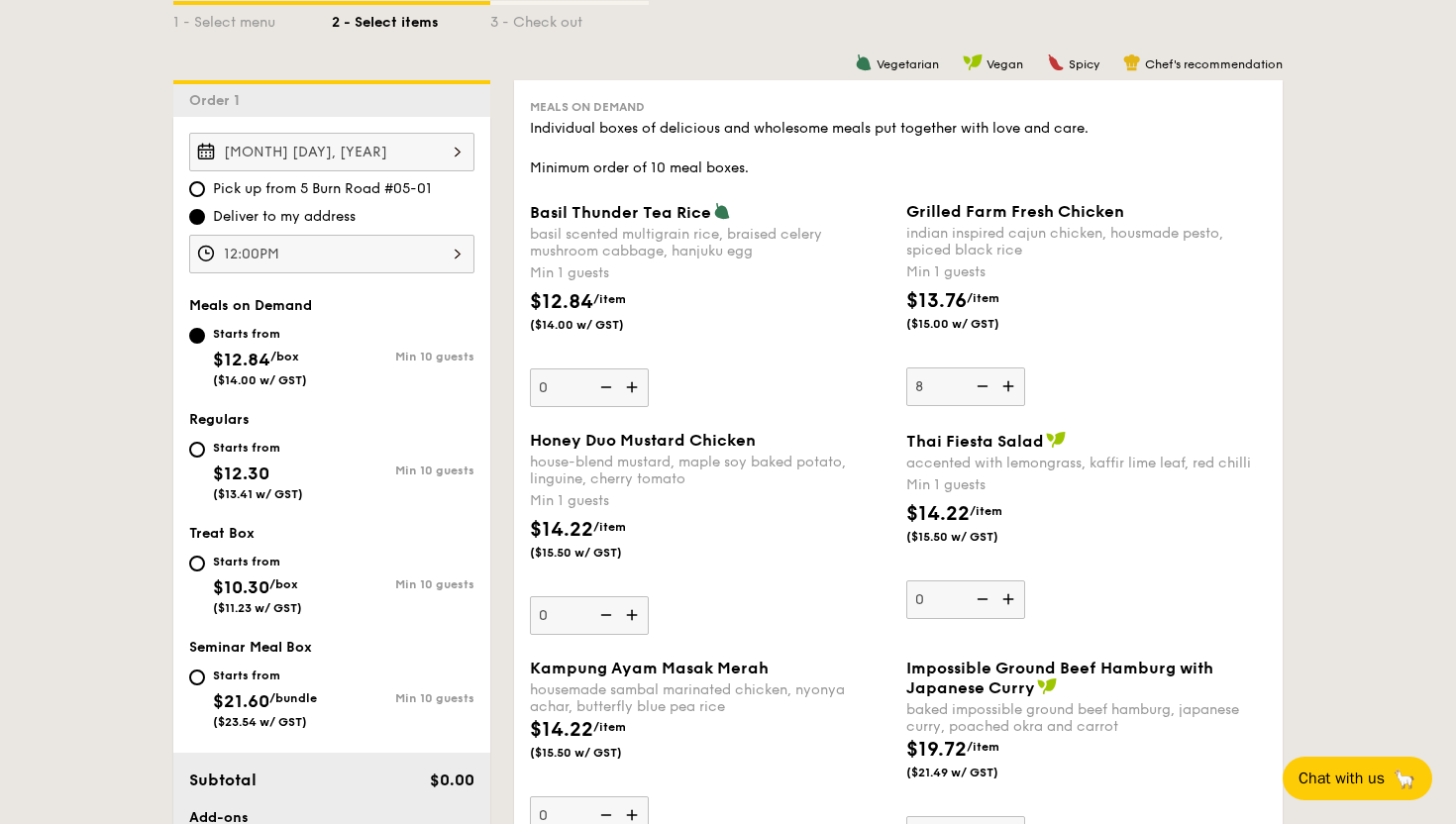 click at bounding box center [1010, 386] 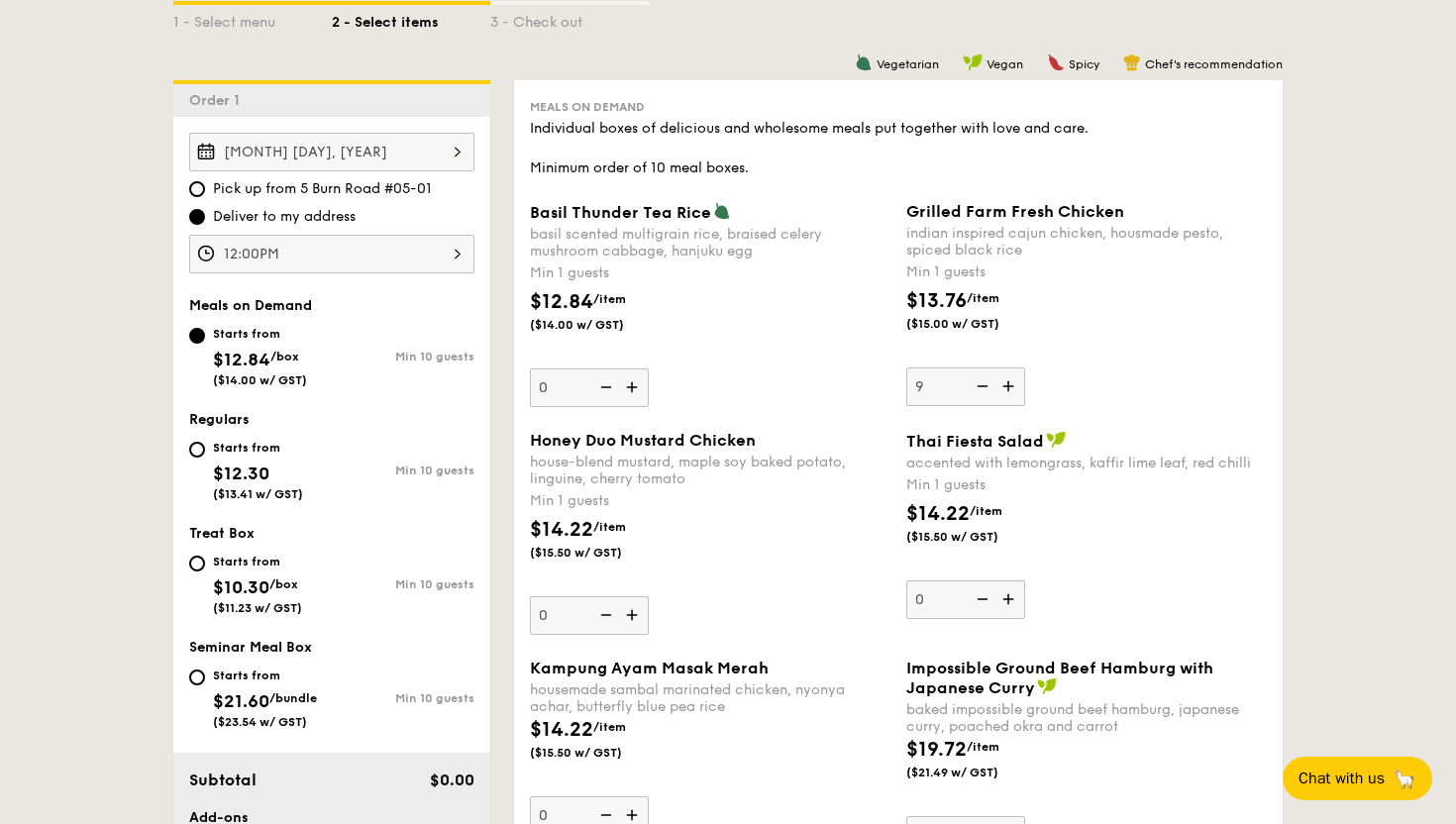 click at bounding box center (1010, 386) 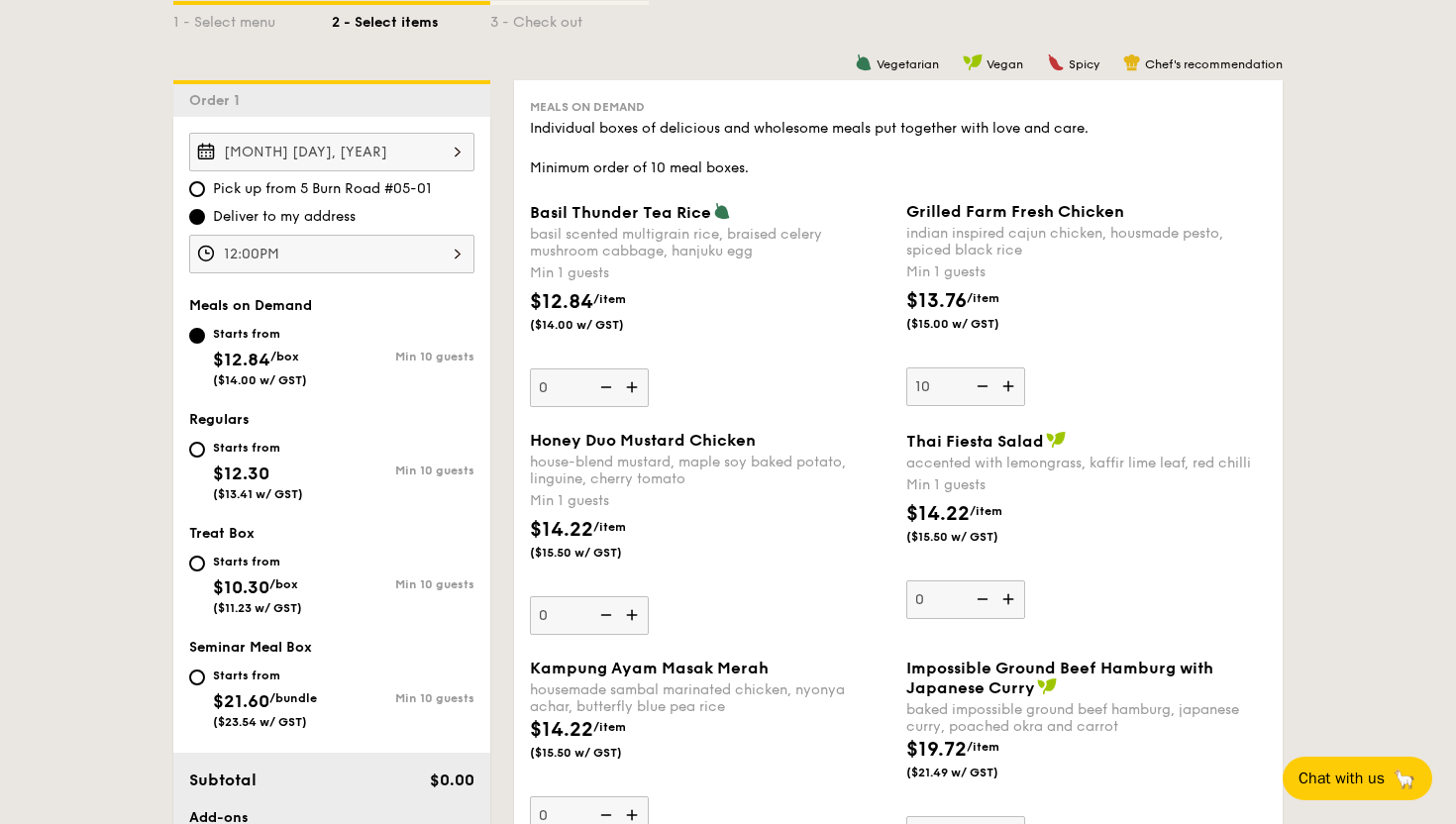 click at bounding box center [1010, 386] 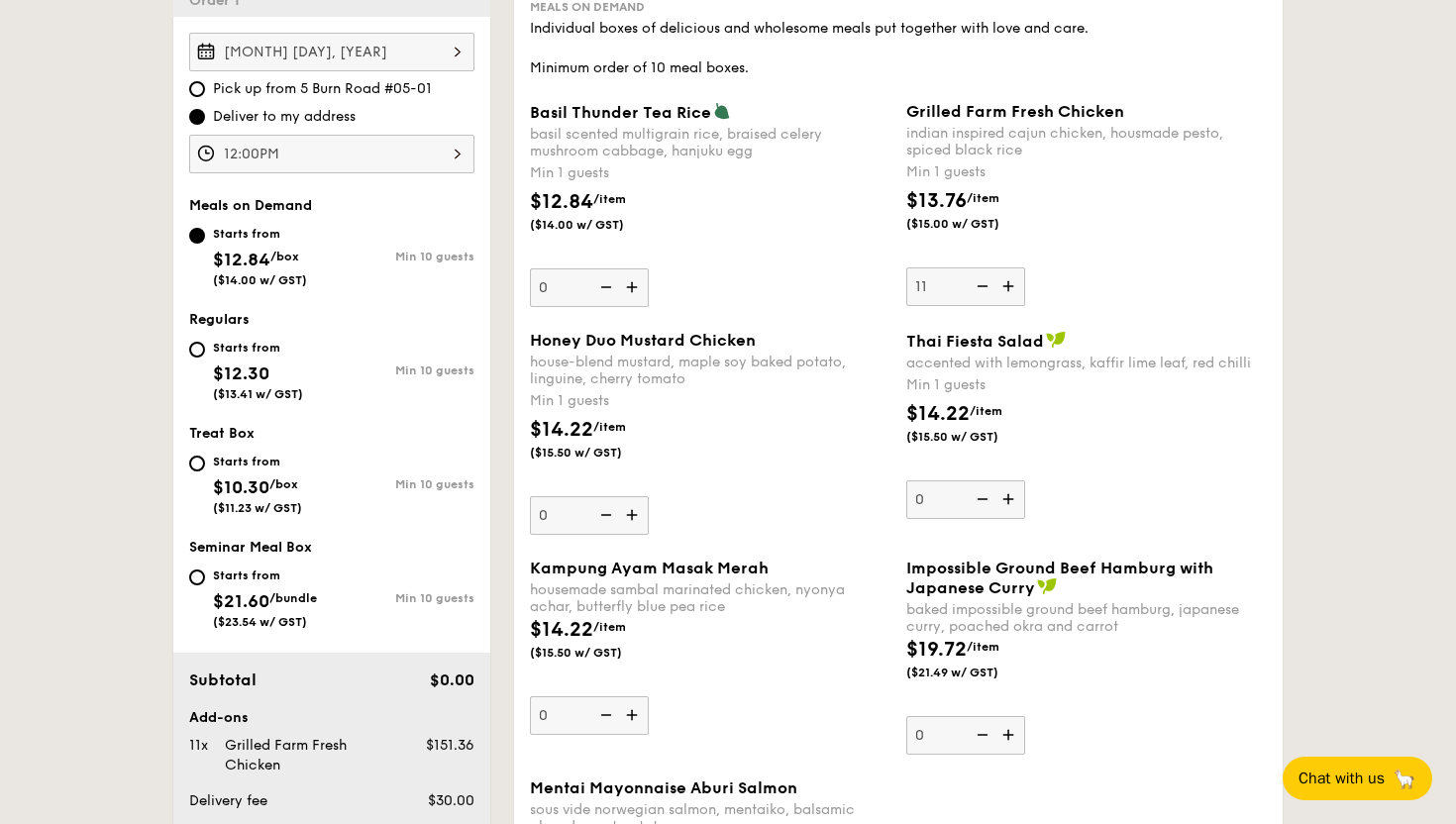 scroll, scrollTop: 564, scrollLeft: 0, axis: vertical 